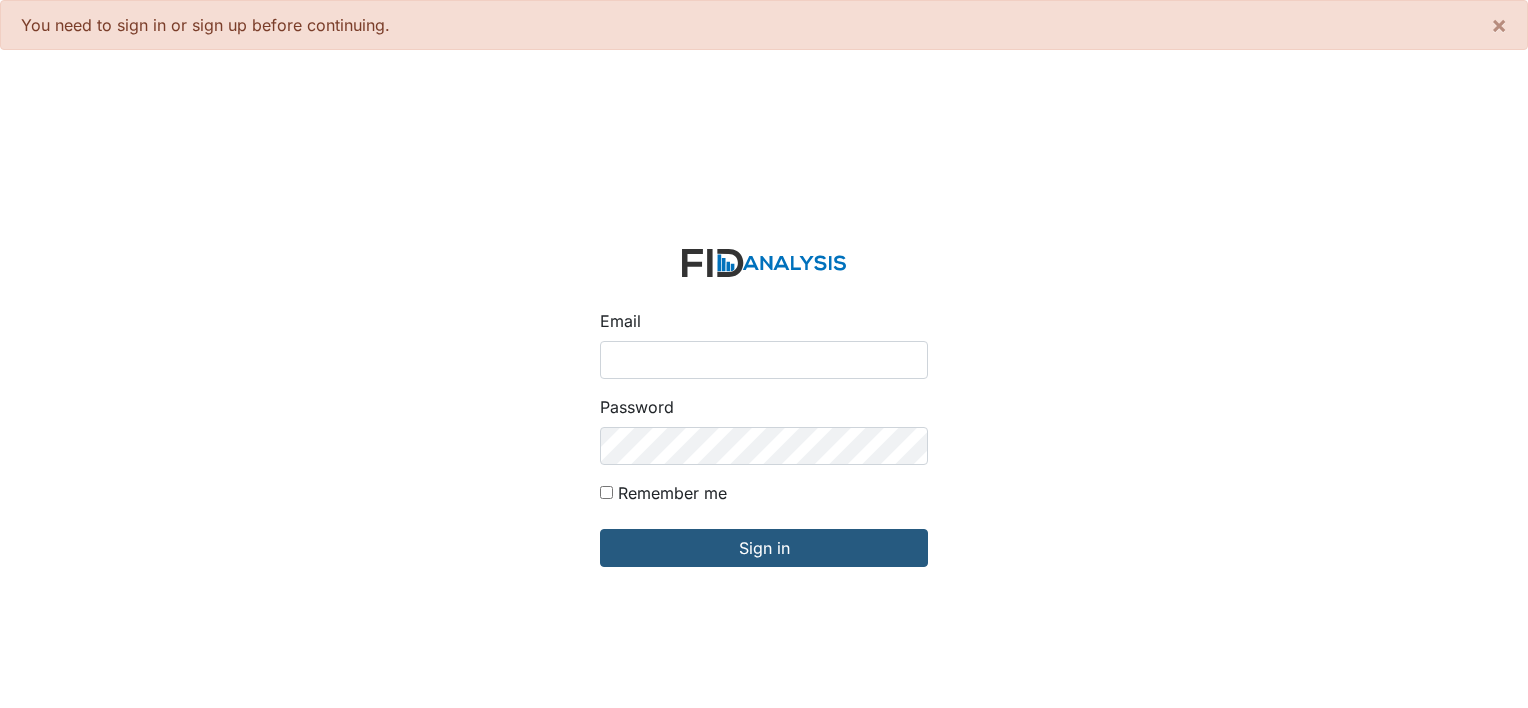 scroll, scrollTop: 0, scrollLeft: 0, axis: both 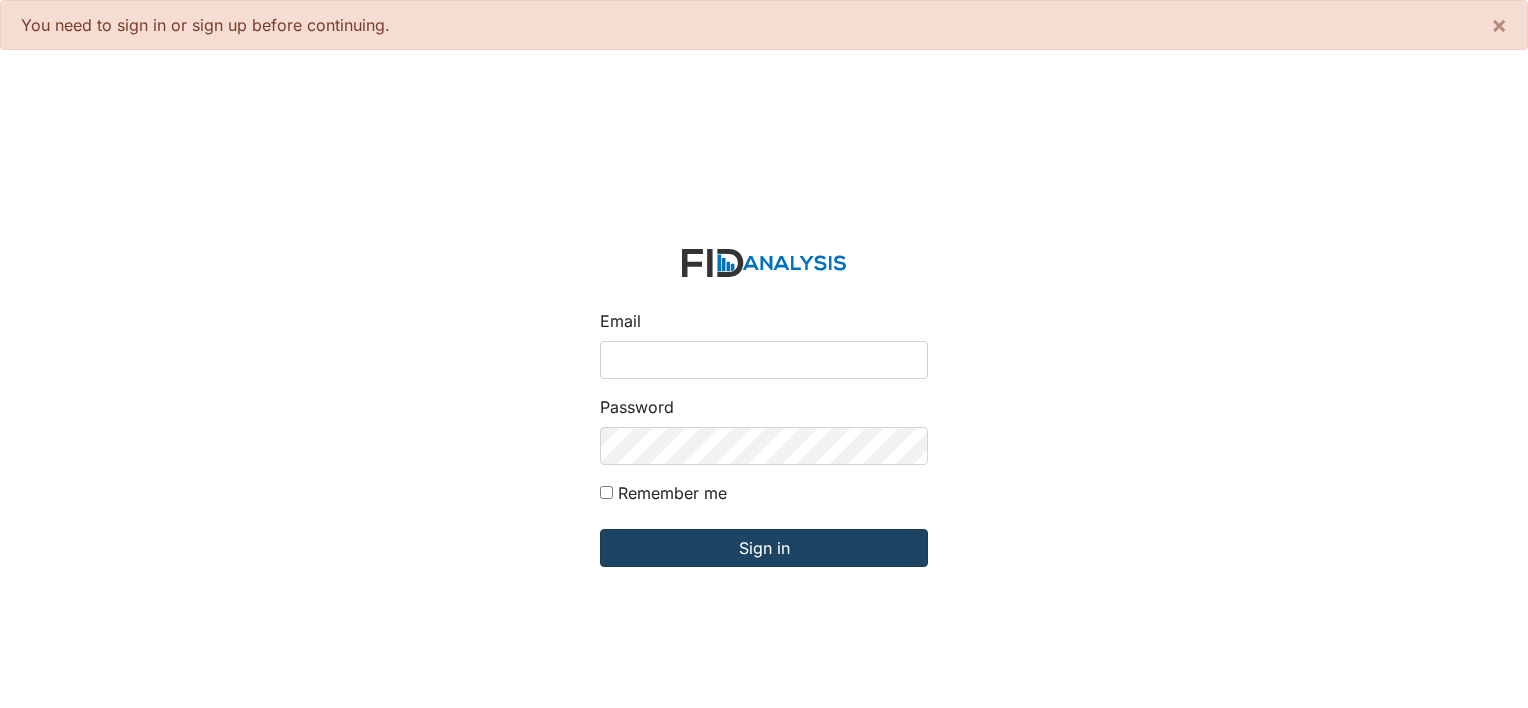 type on "[EMAIL]" 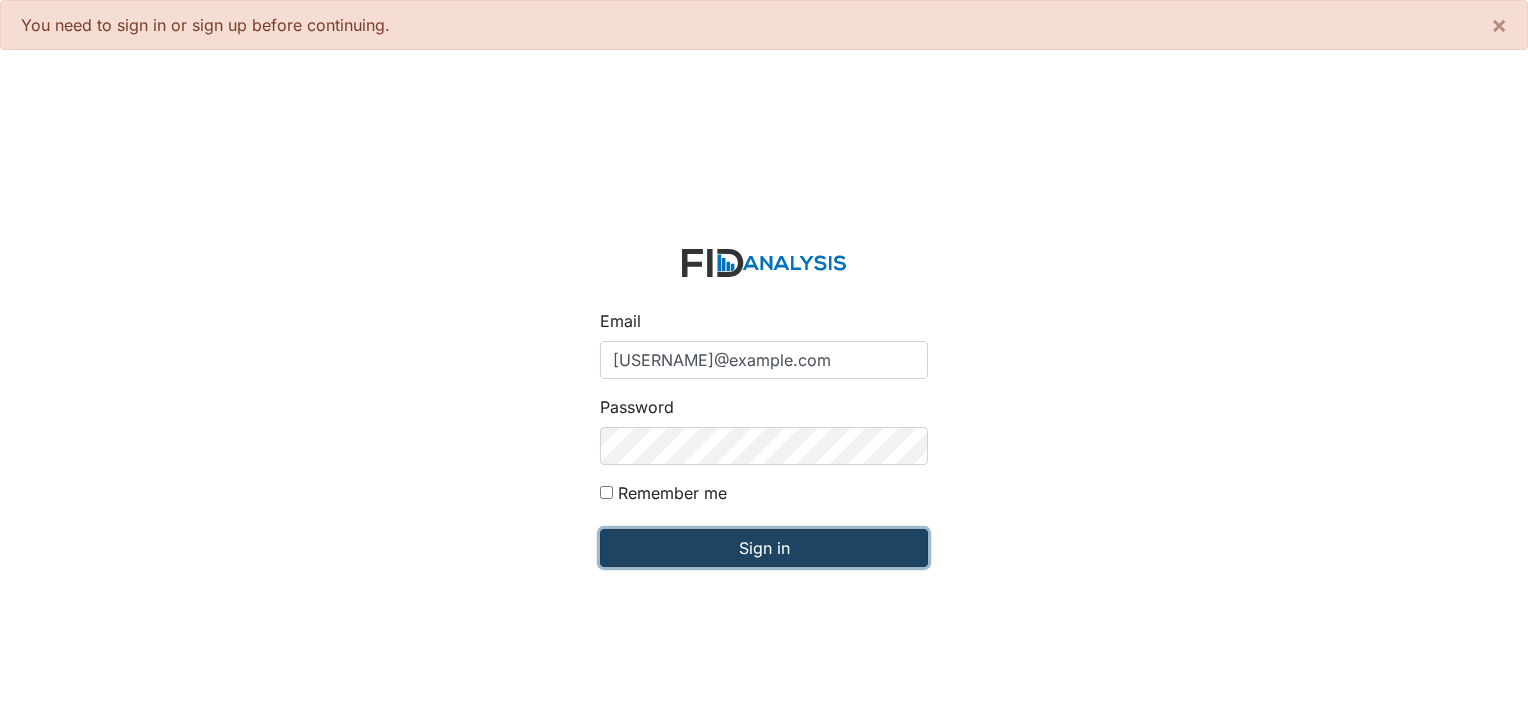 drag, startPoint x: 745, startPoint y: 543, endPoint x: 887, endPoint y: 540, distance: 142.0317 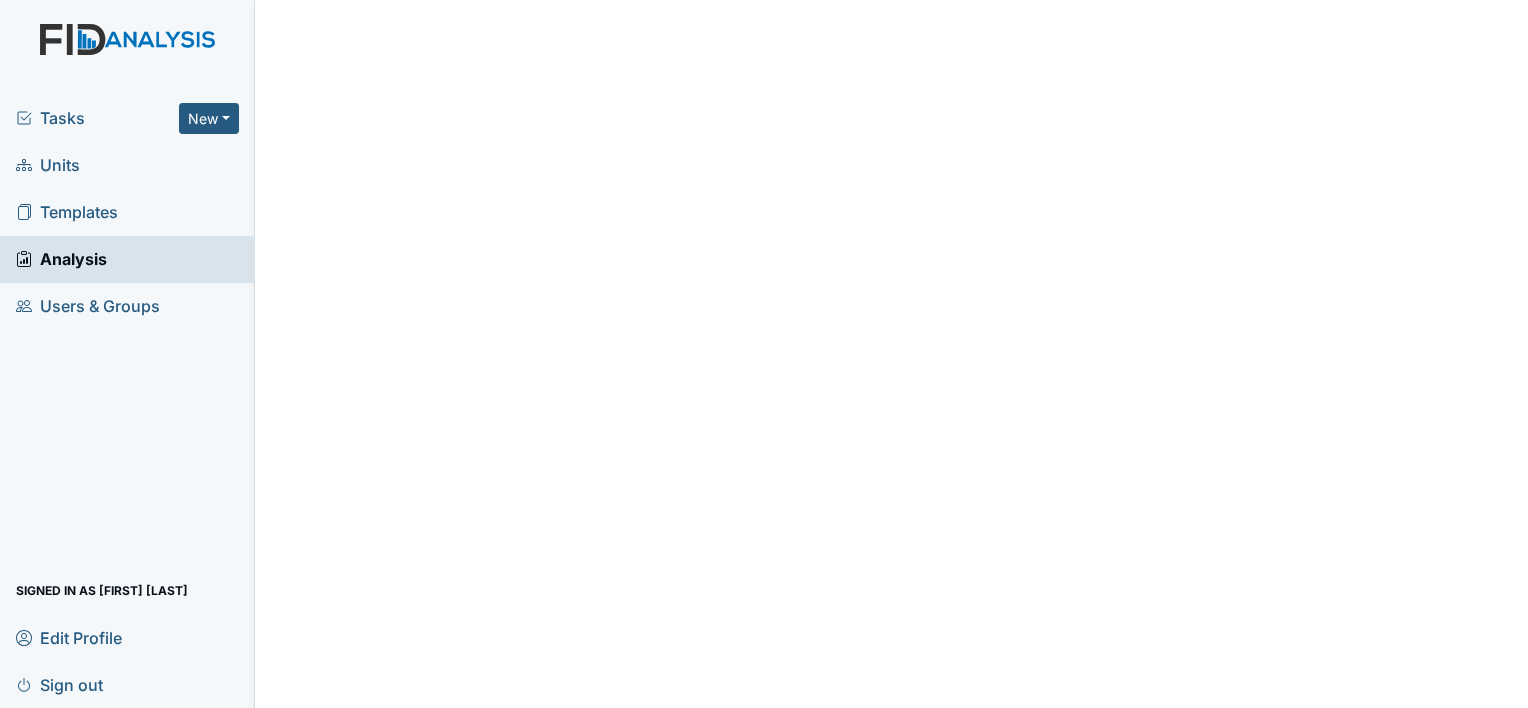 scroll, scrollTop: 0, scrollLeft: 0, axis: both 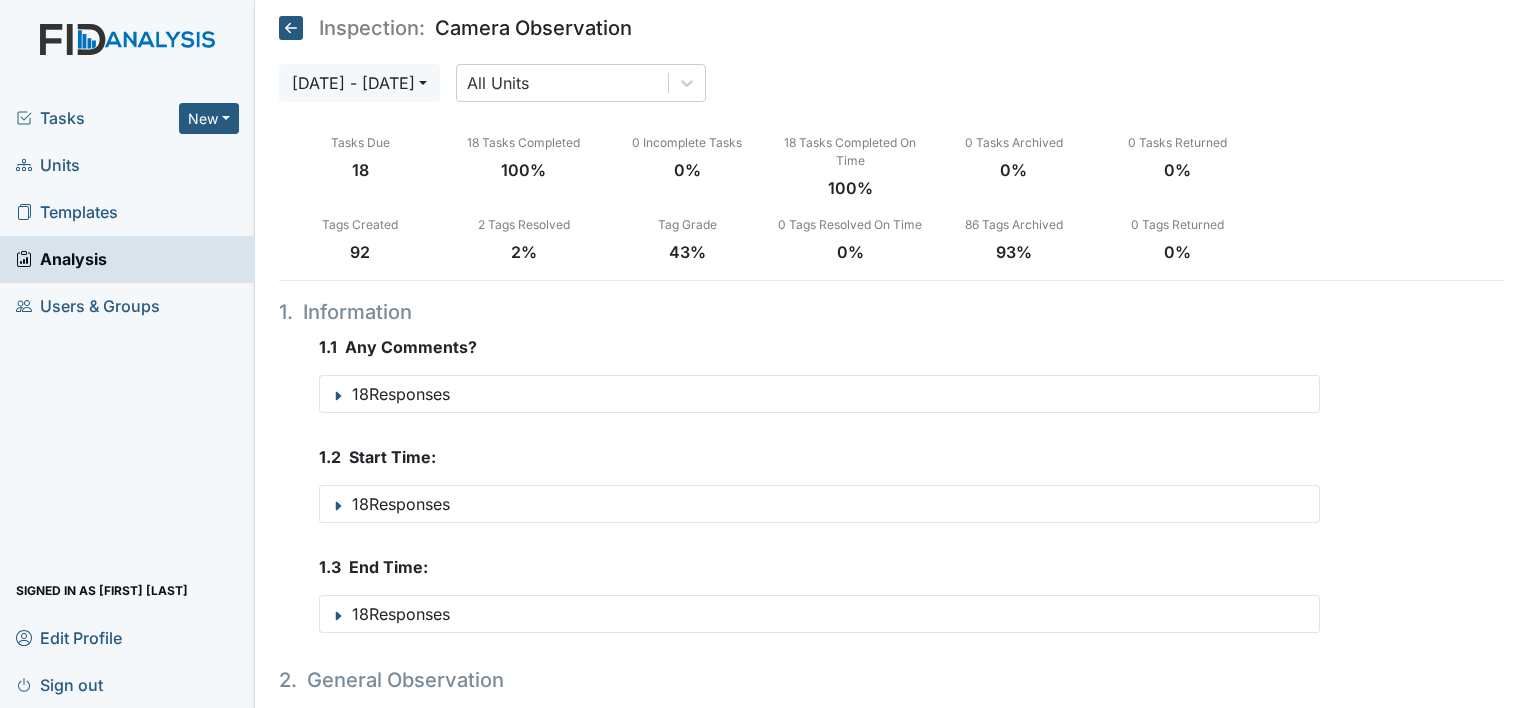 click on "Tasks" at bounding box center [97, 118] 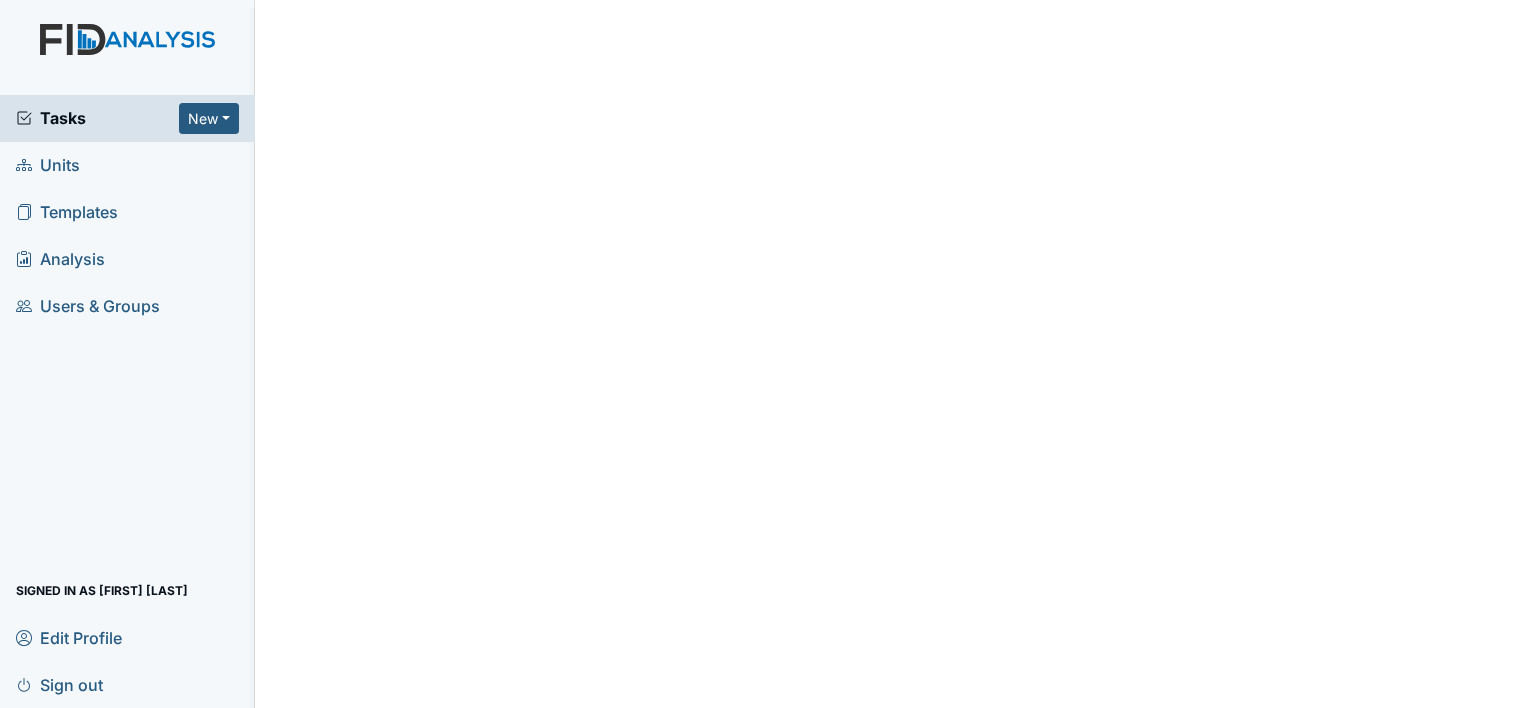 scroll, scrollTop: 0, scrollLeft: 0, axis: both 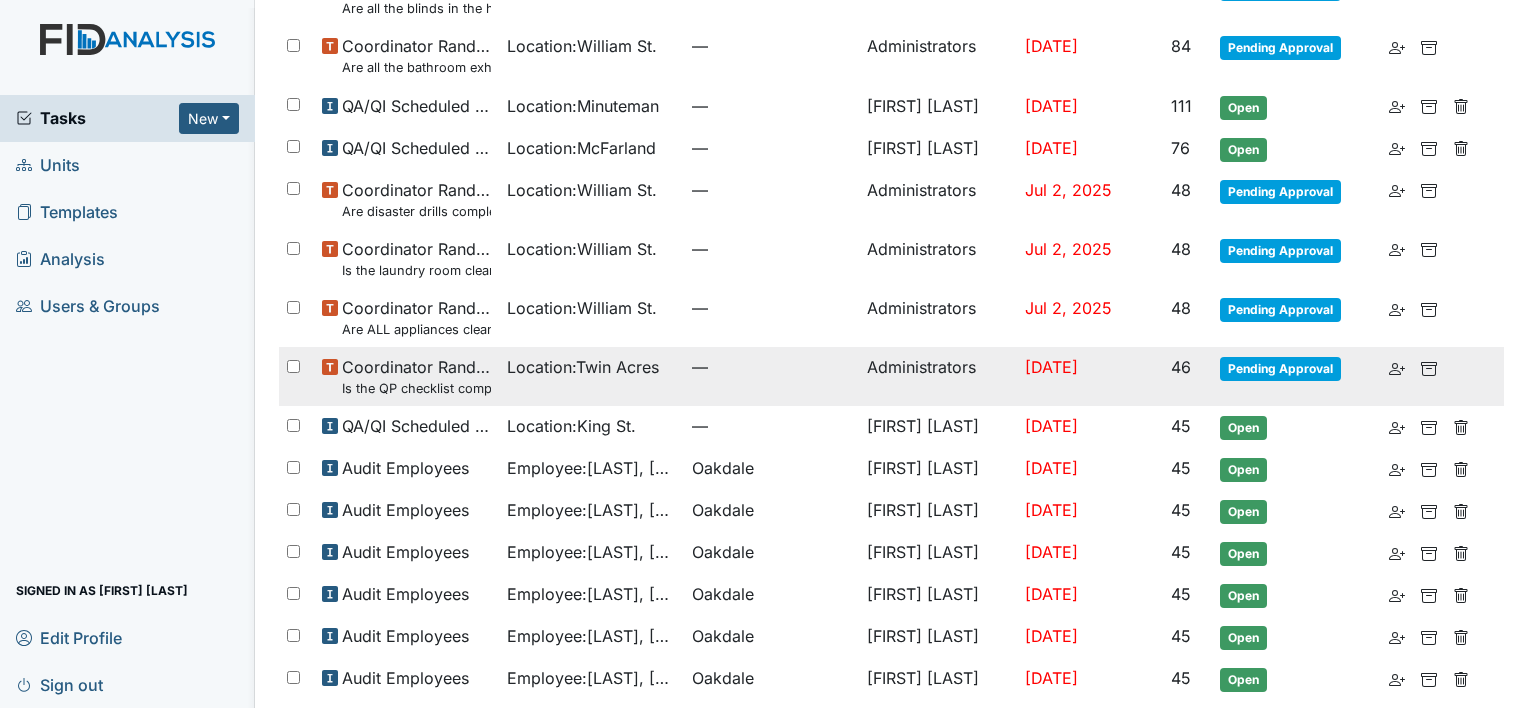 click on "Location :  Twin Acres" at bounding box center (591, 376) 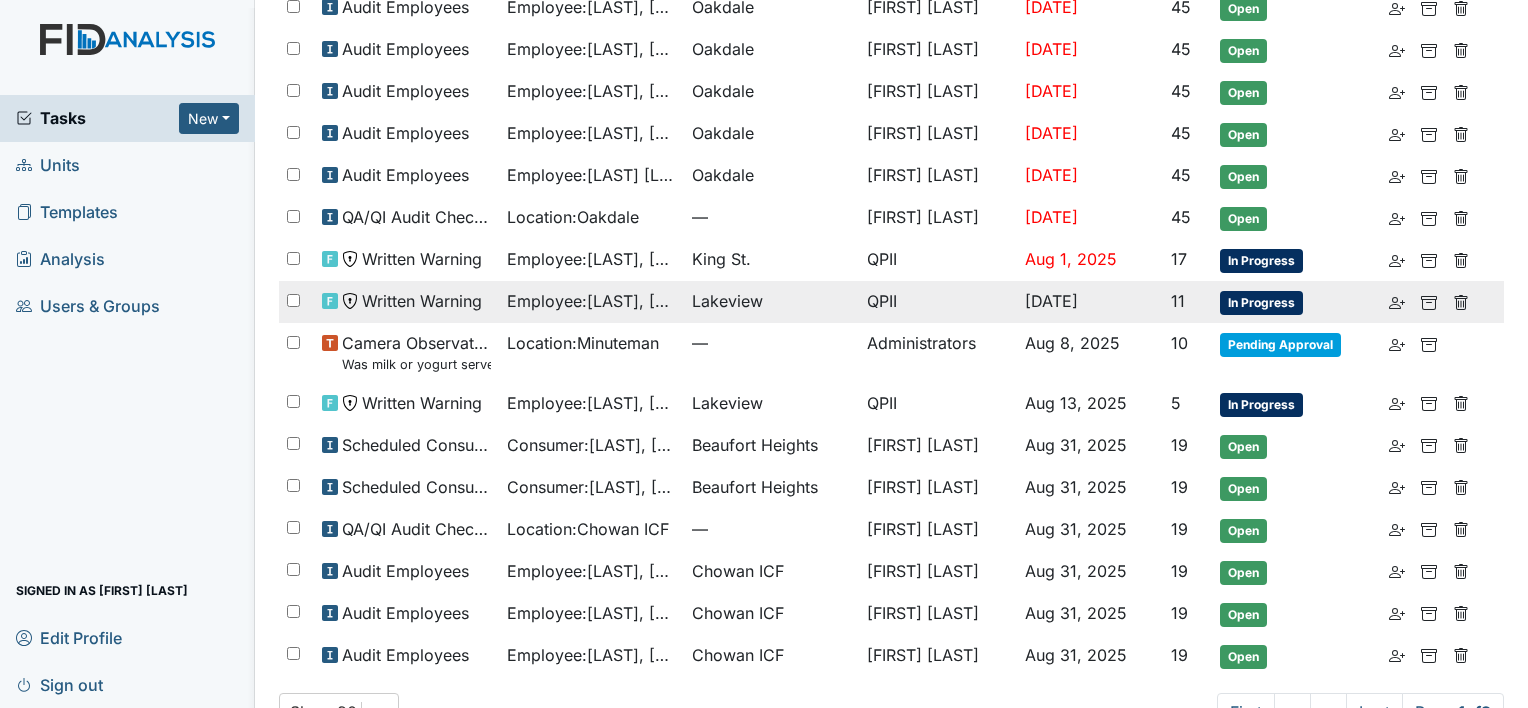 scroll, scrollTop: 900, scrollLeft: 0, axis: vertical 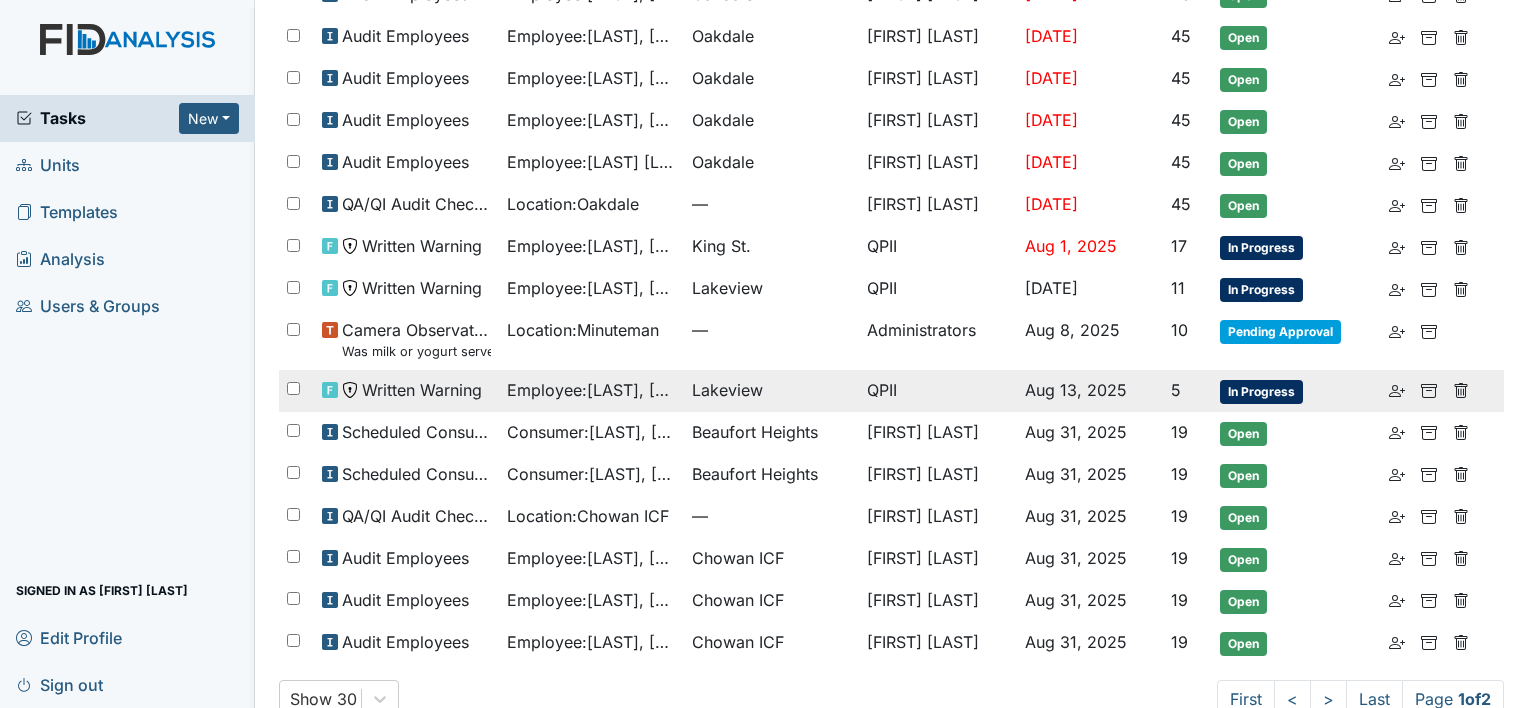 click on "Written Warning" at bounding box center (422, 390) 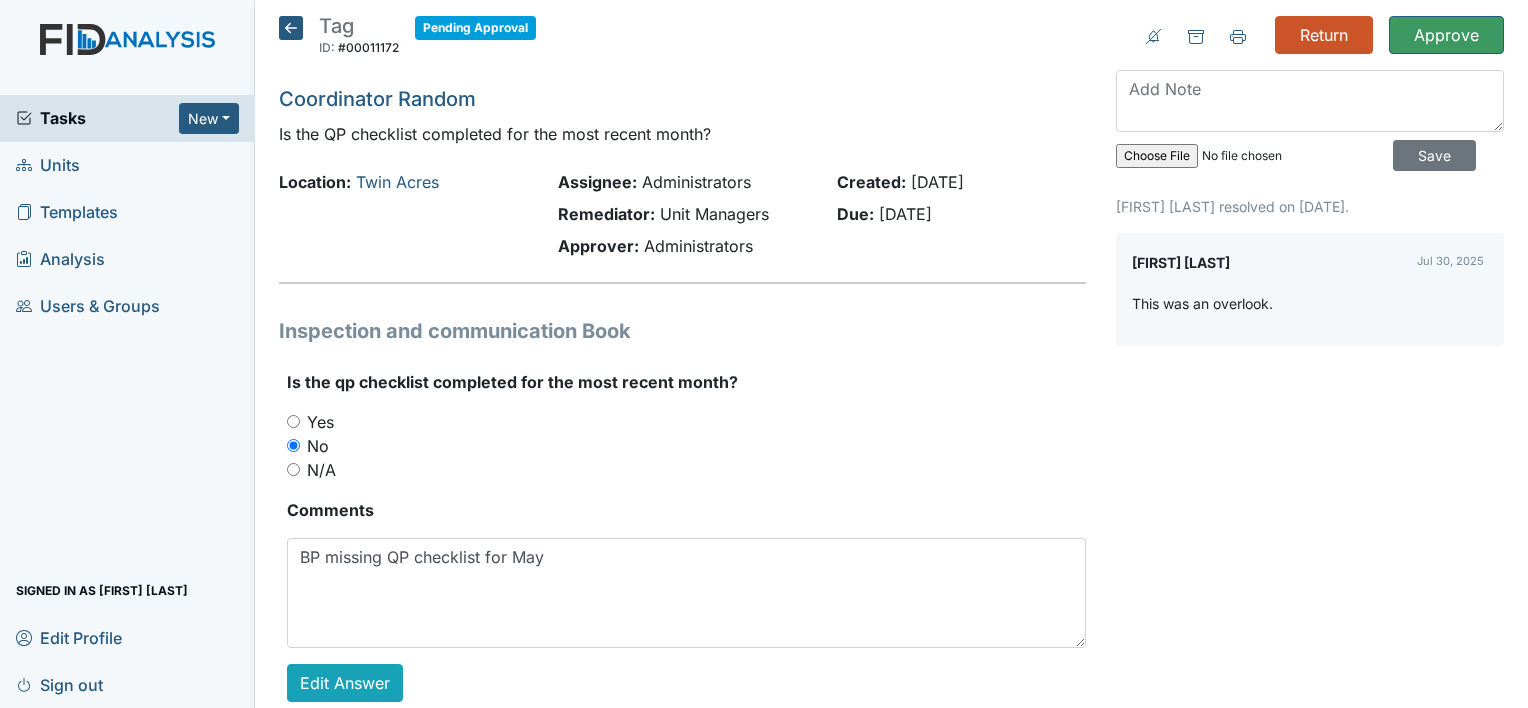 scroll, scrollTop: 0, scrollLeft: 0, axis: both 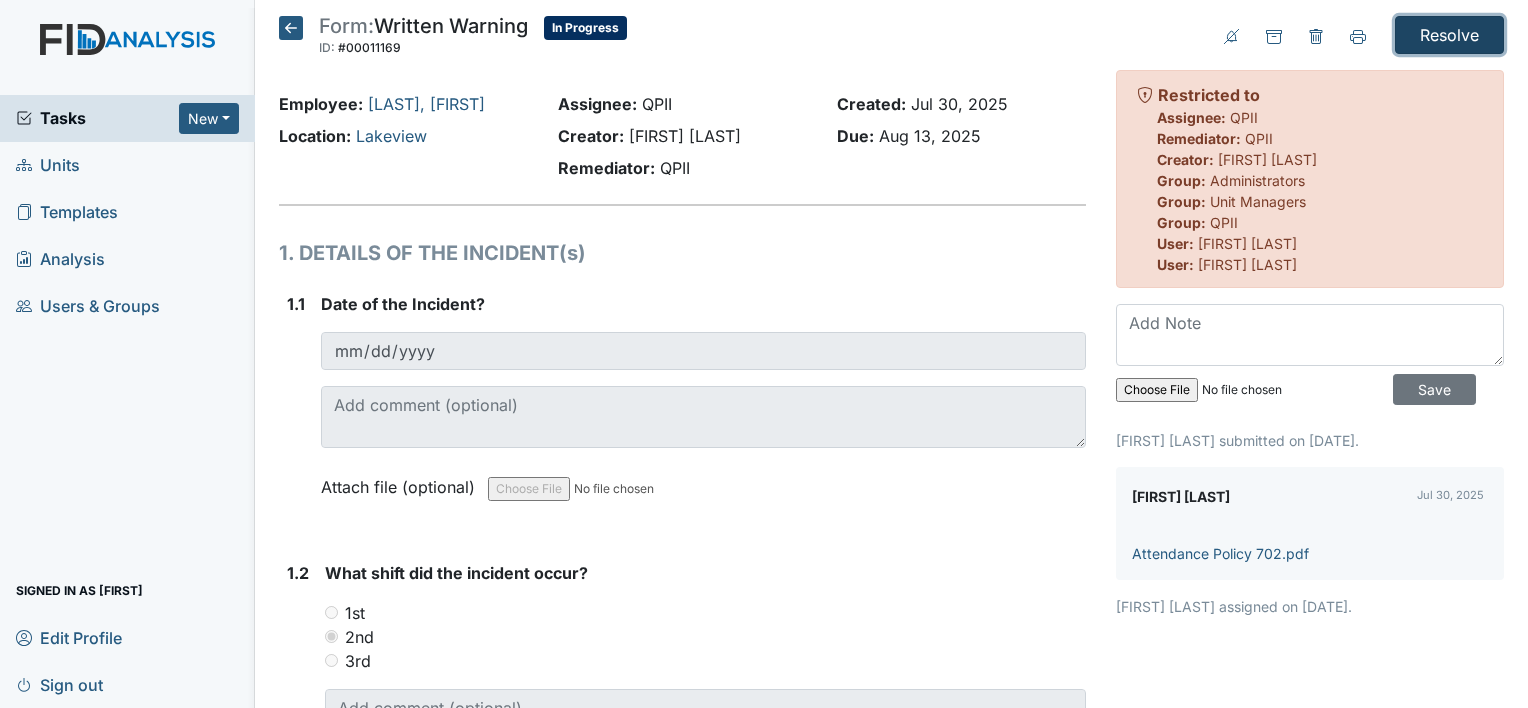 click on "Resolve" at bounding box center (1449, 35) 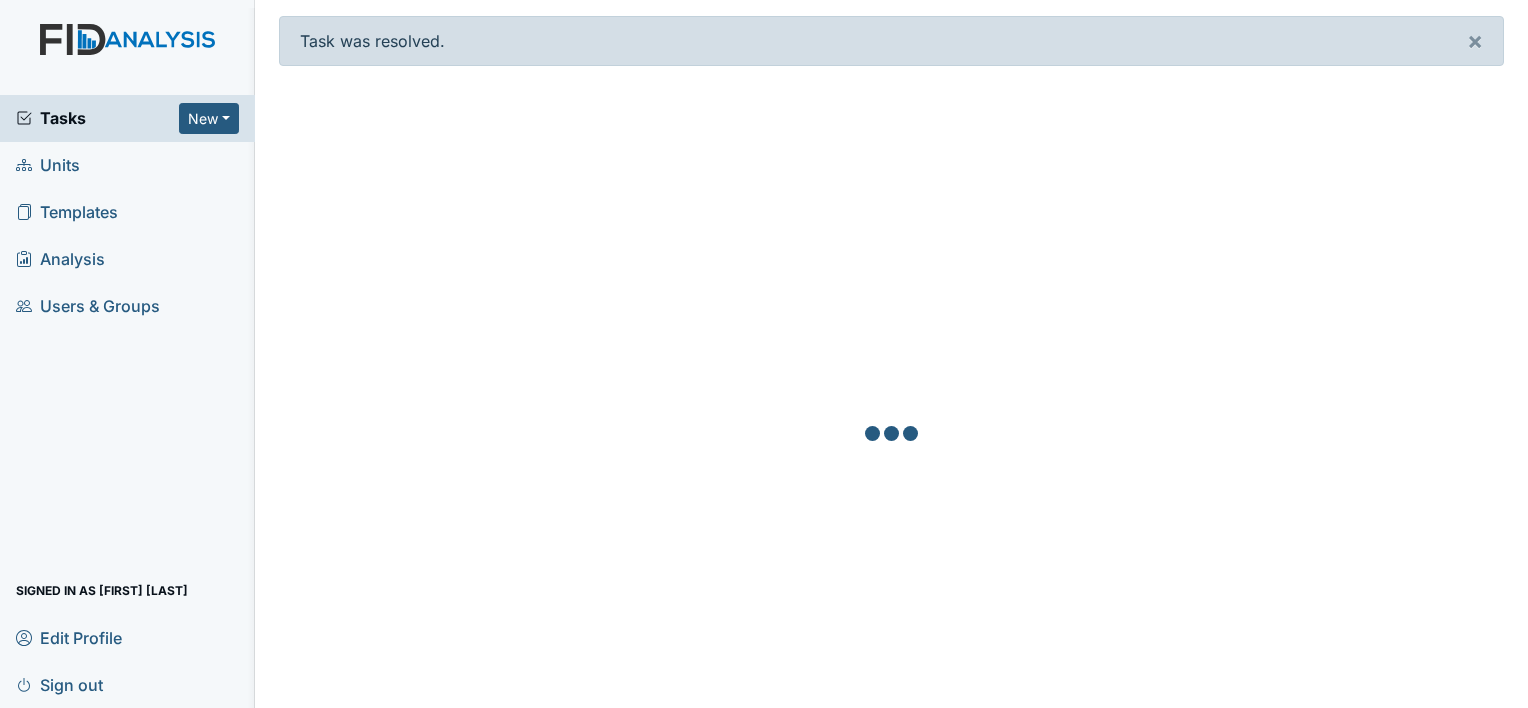 scroll, scrollTop: 0, scrollLeft: 0, axis: both 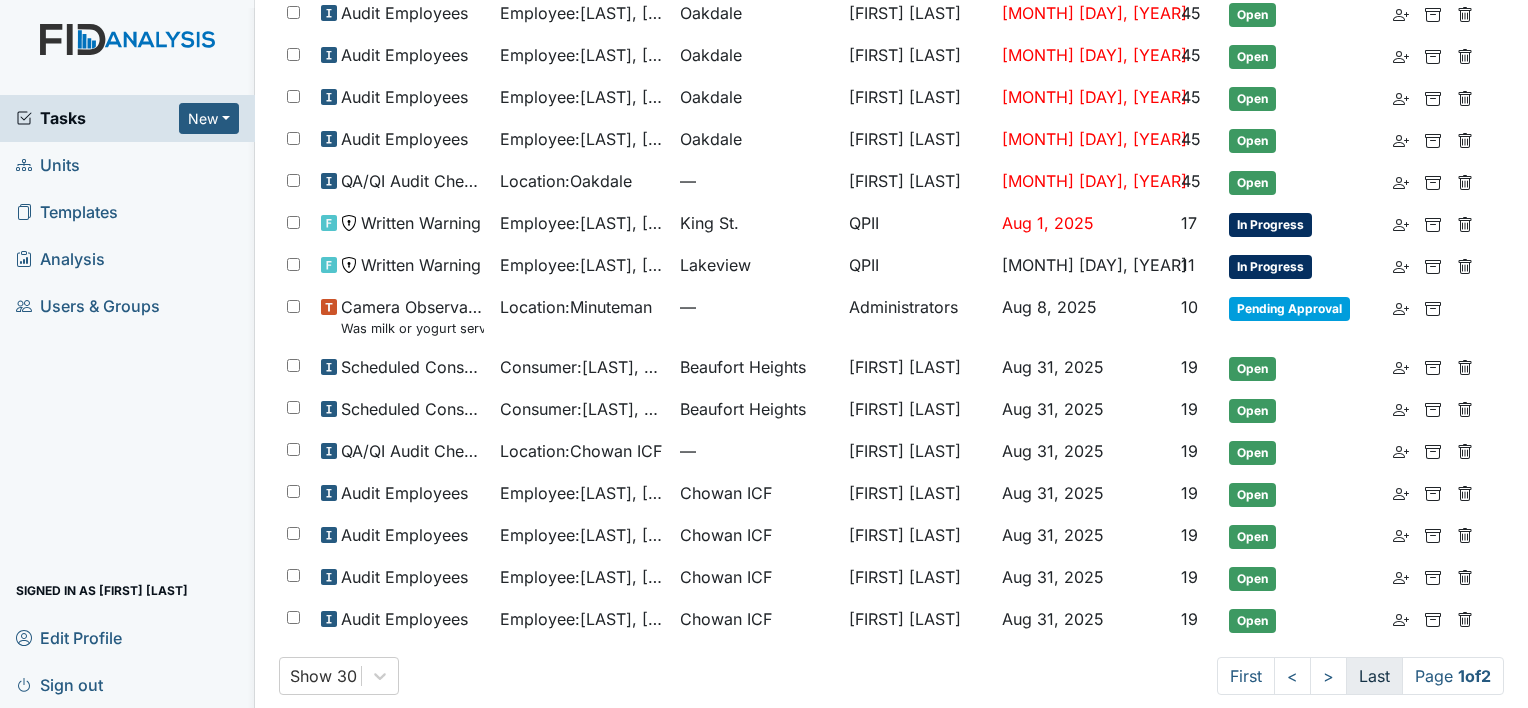 click on "Last" at bounding box center [1374, 676] 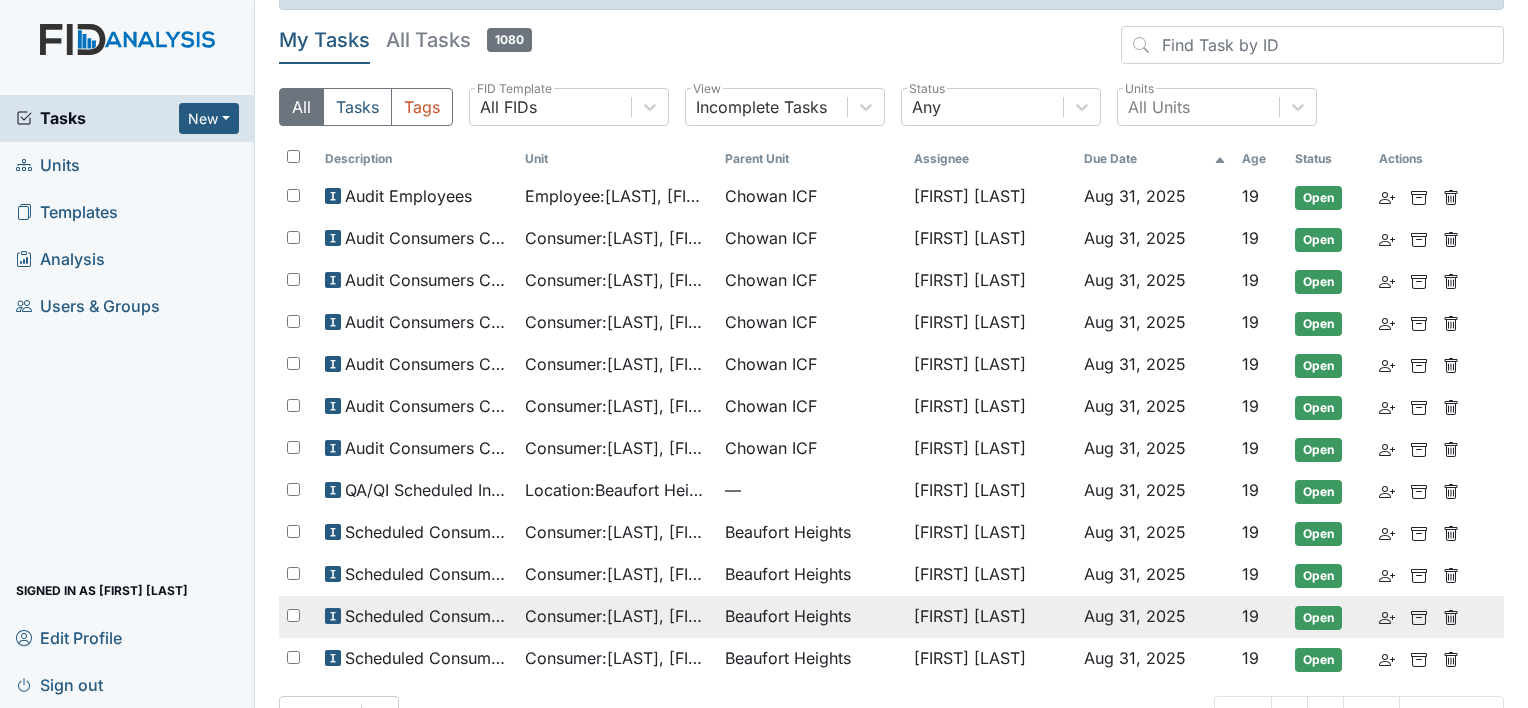 scroll, scrollTop: 104, scrollLeft: 0, axis: vertical 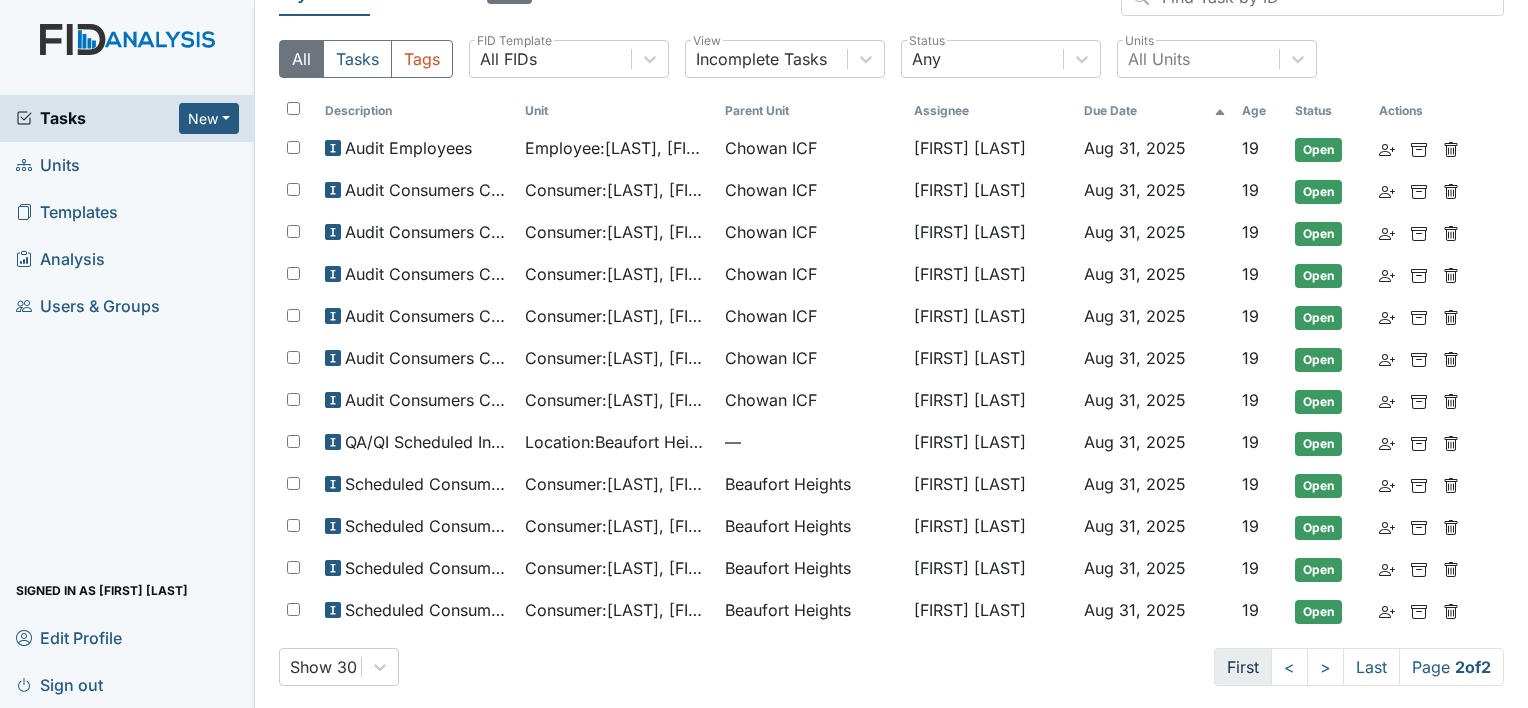 click on "First" at bounding box center (1243, 667) 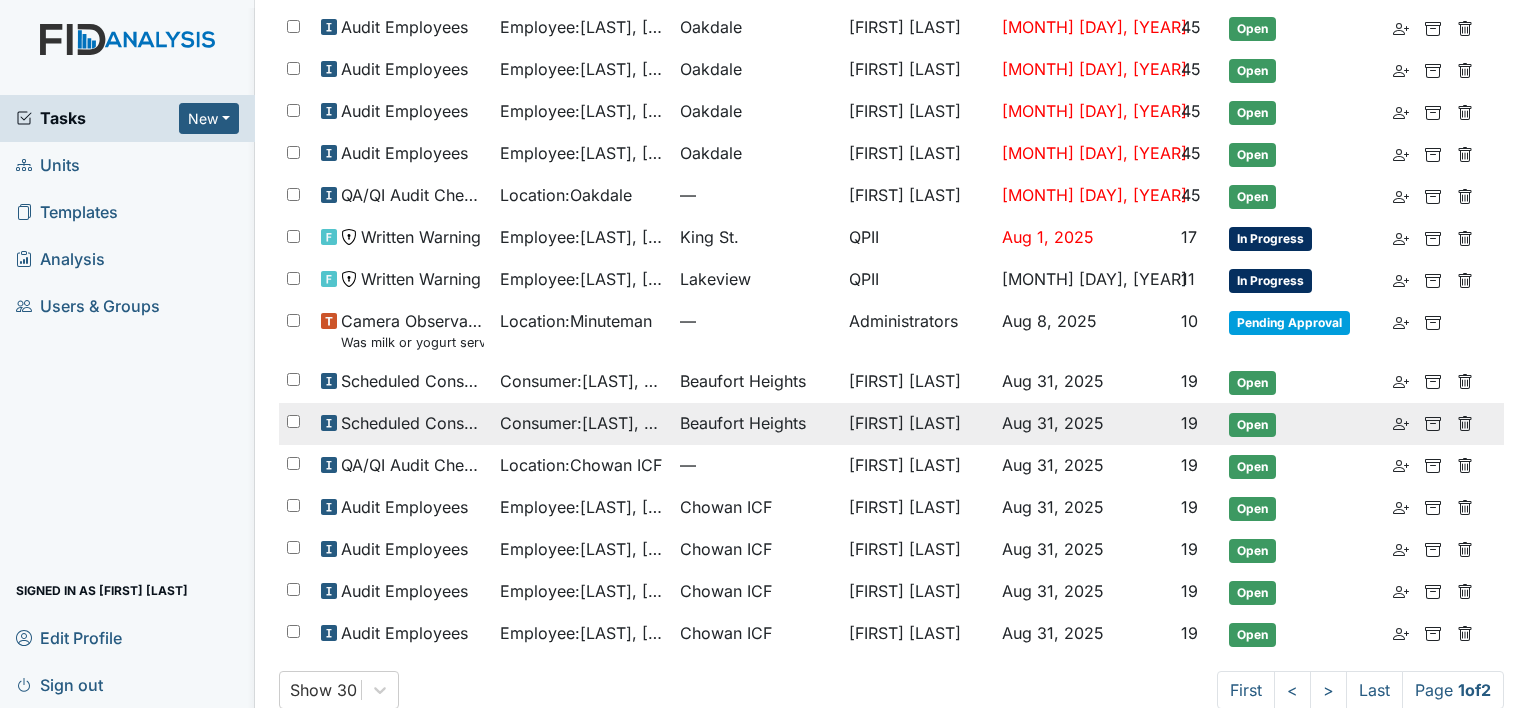 scroll, scrollTop: 989, scrollLeft: 0, axis: vertical 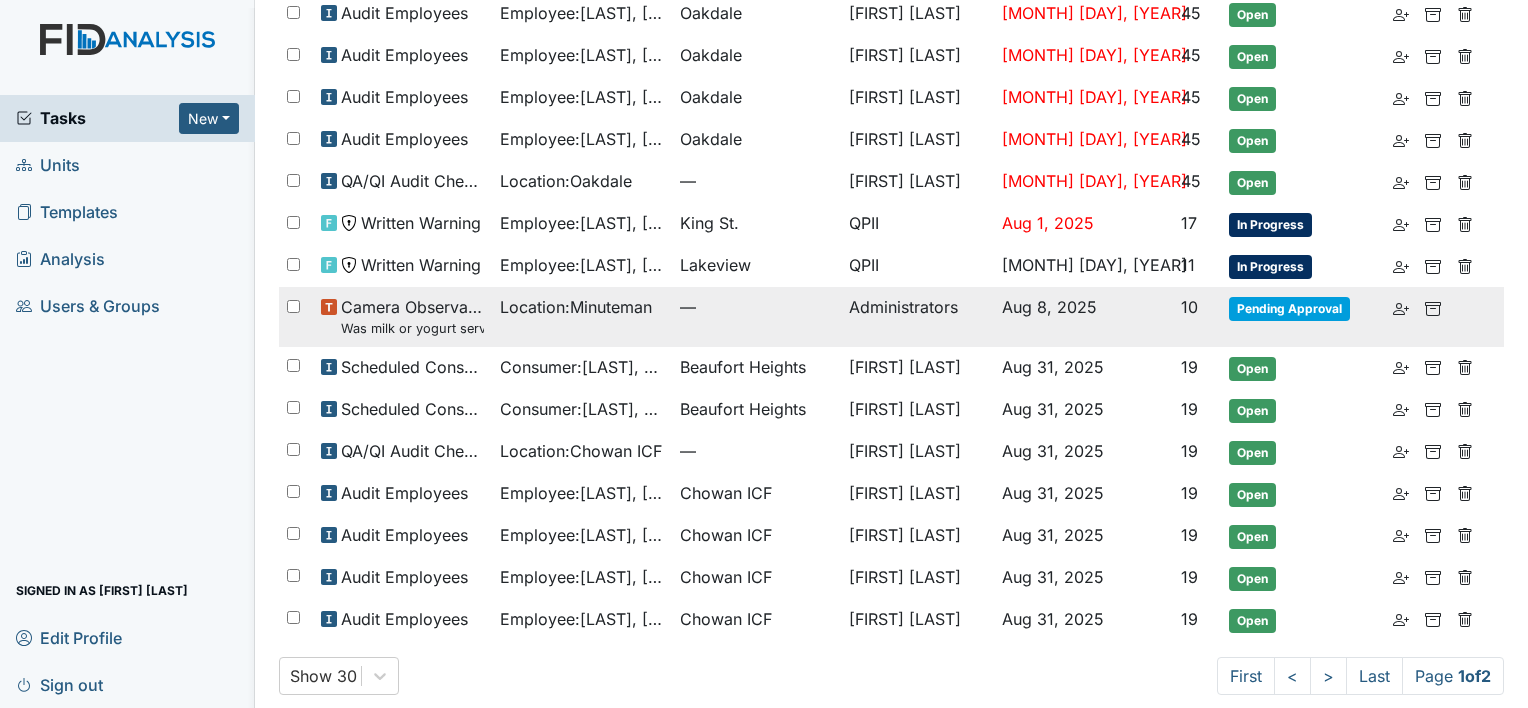 click on "Was milk or yogurt served at the meal?" at bounding box center (412, 328) 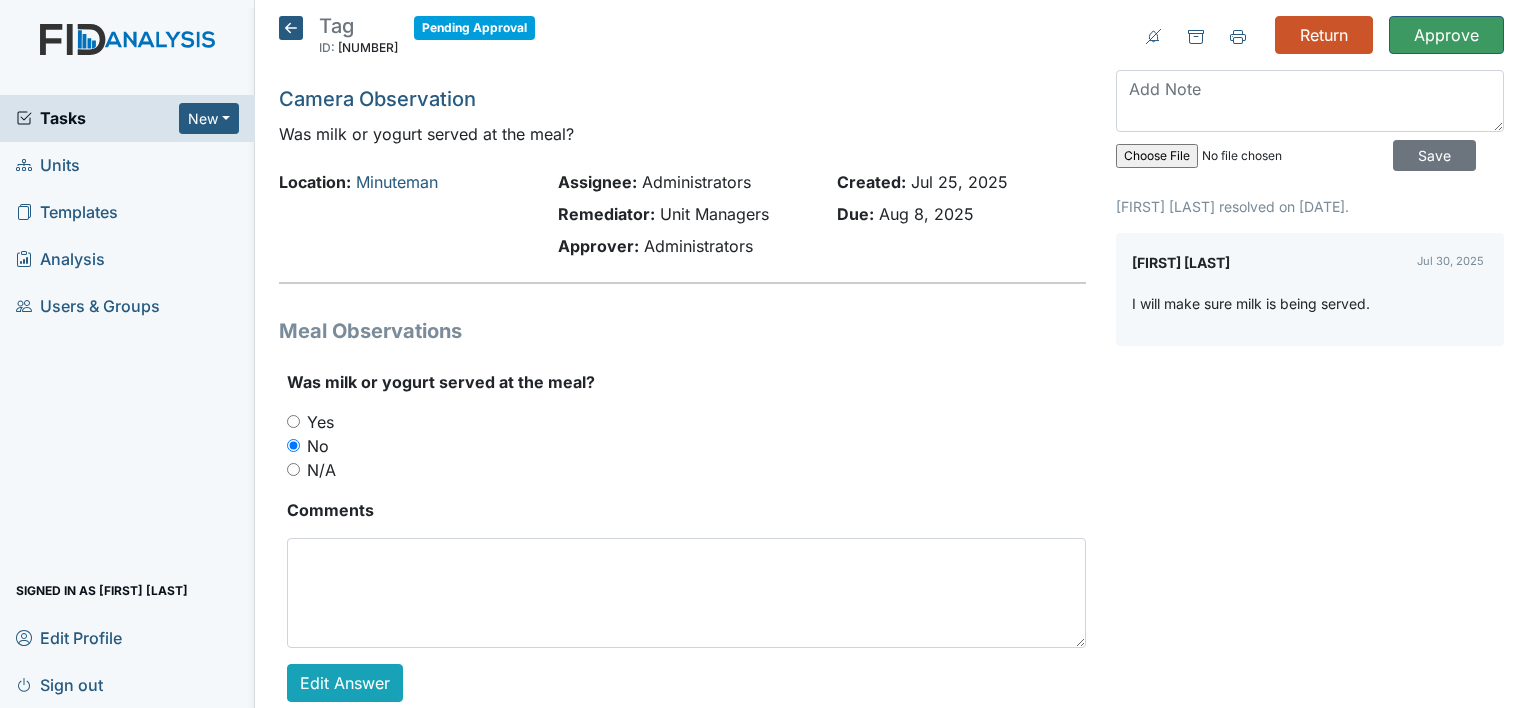 scroll, scrollTop: 0, scrollLeft: 0, axis: both 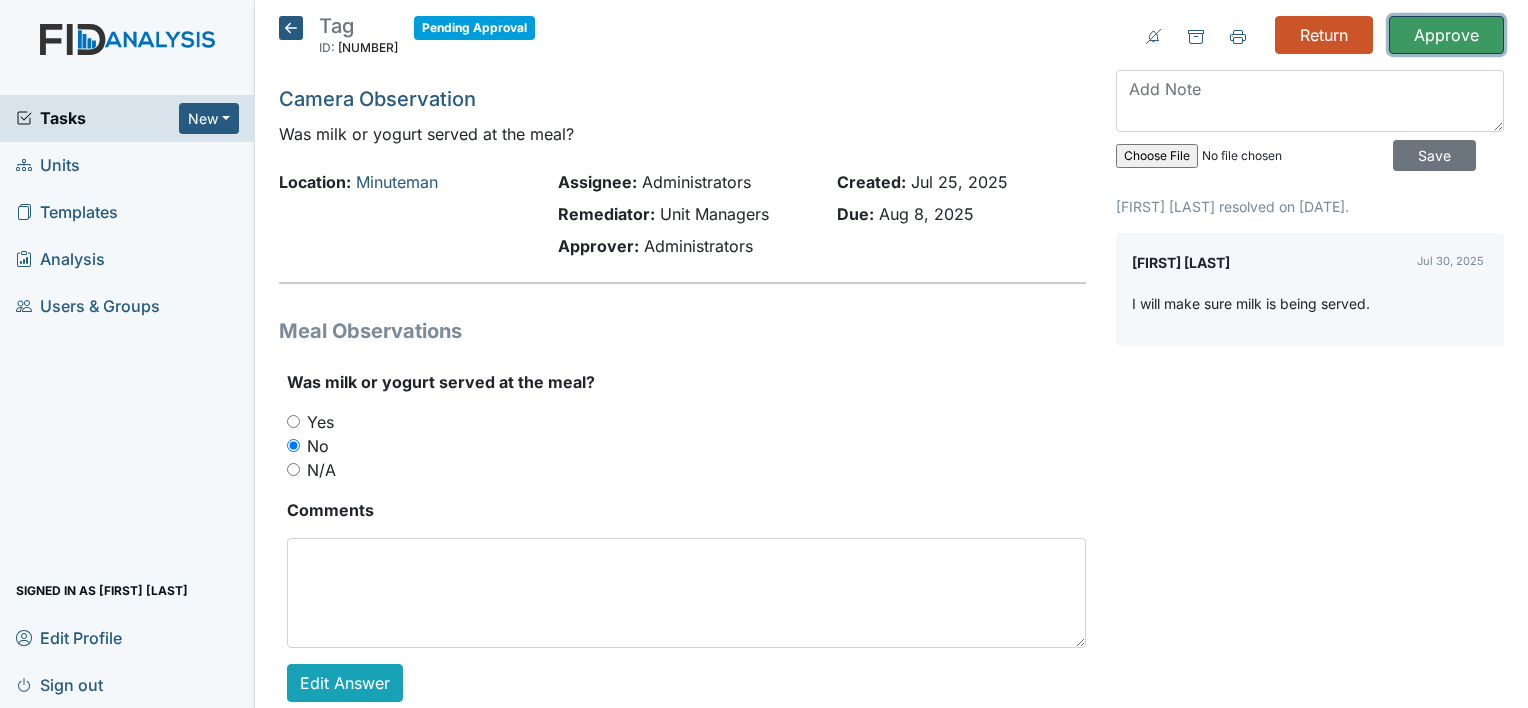 click on "Approve" at bounding box center [1446, 35] 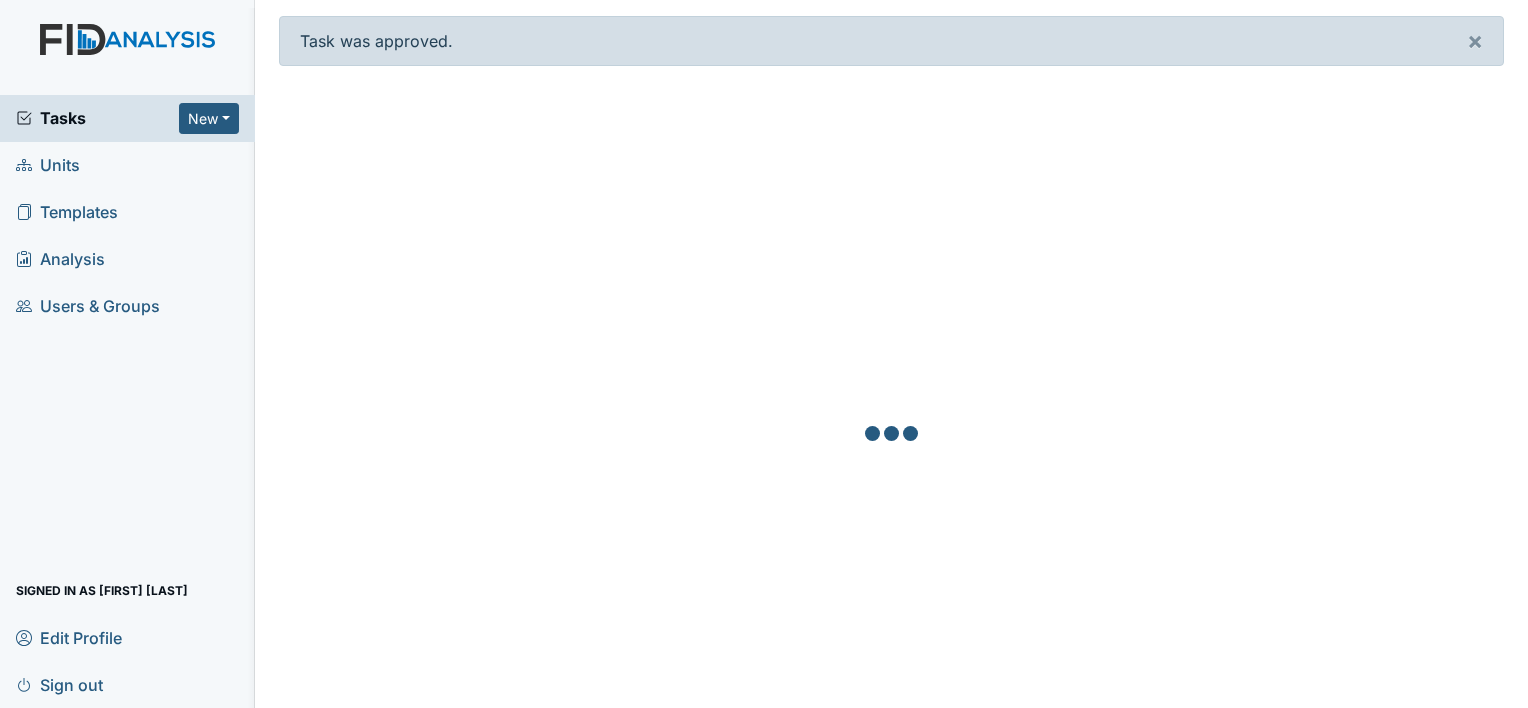 scroll, scrollTop: 0, scrollLeft: 0, axis: both 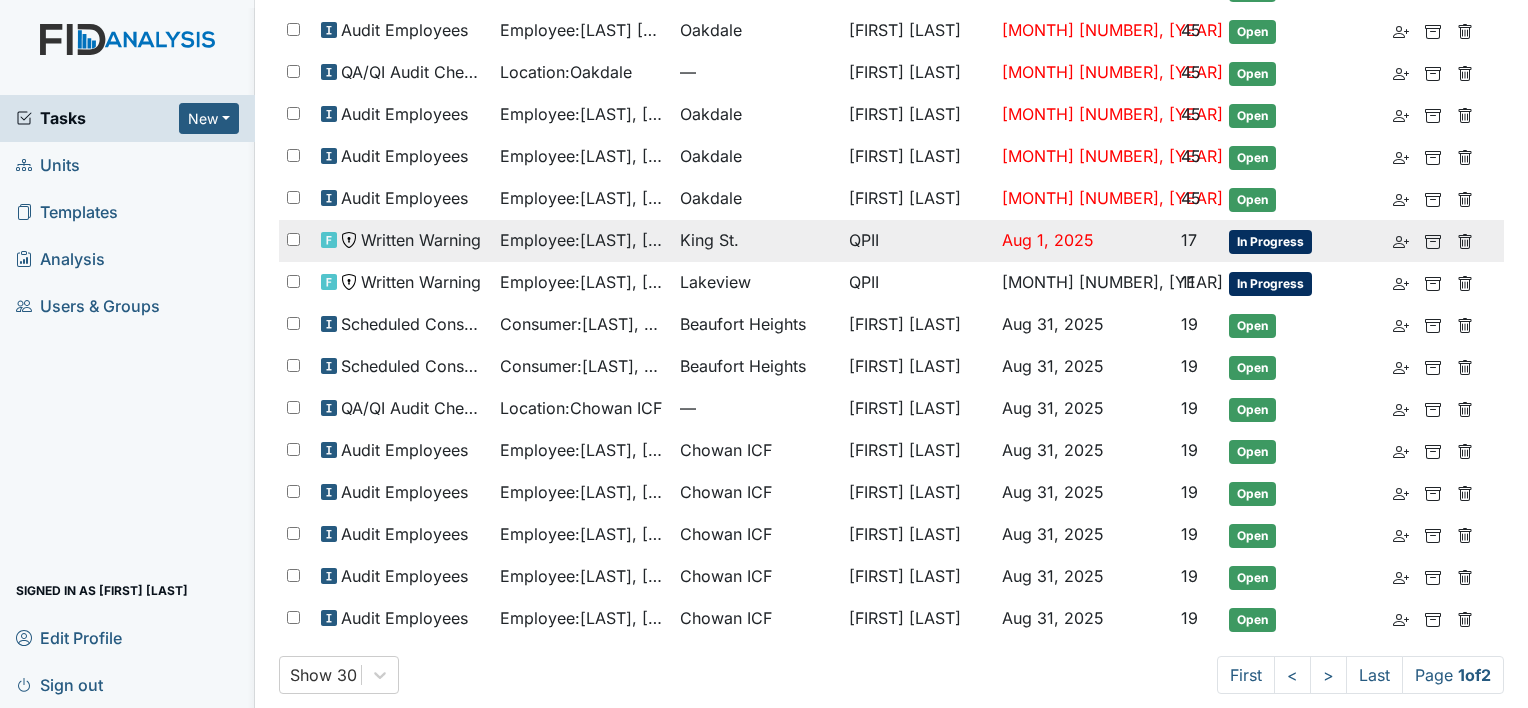 click on "Employee :  [LAST], [FIRST]" at bounding box center [581, 240] 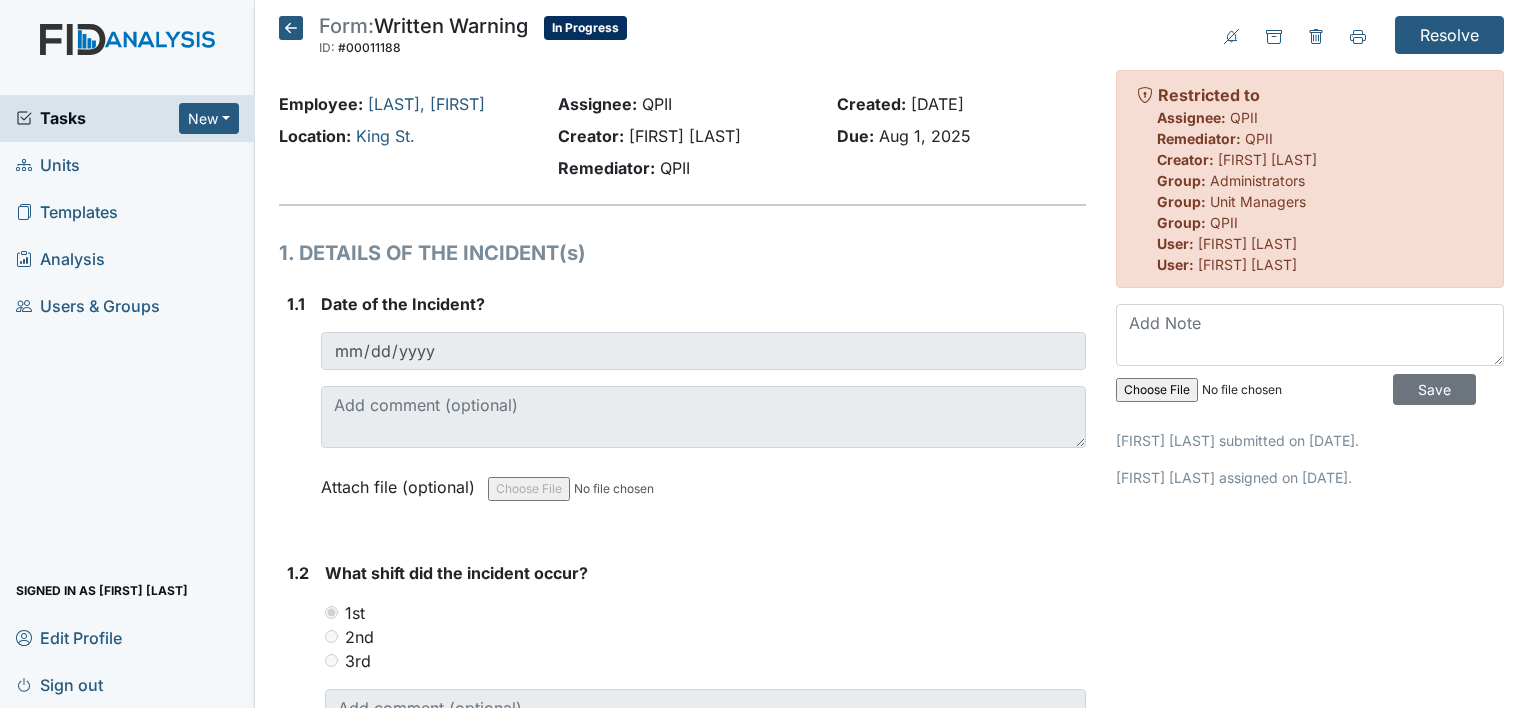 scroll, scrollTop: 0, scrollLeft: 0, axis: both 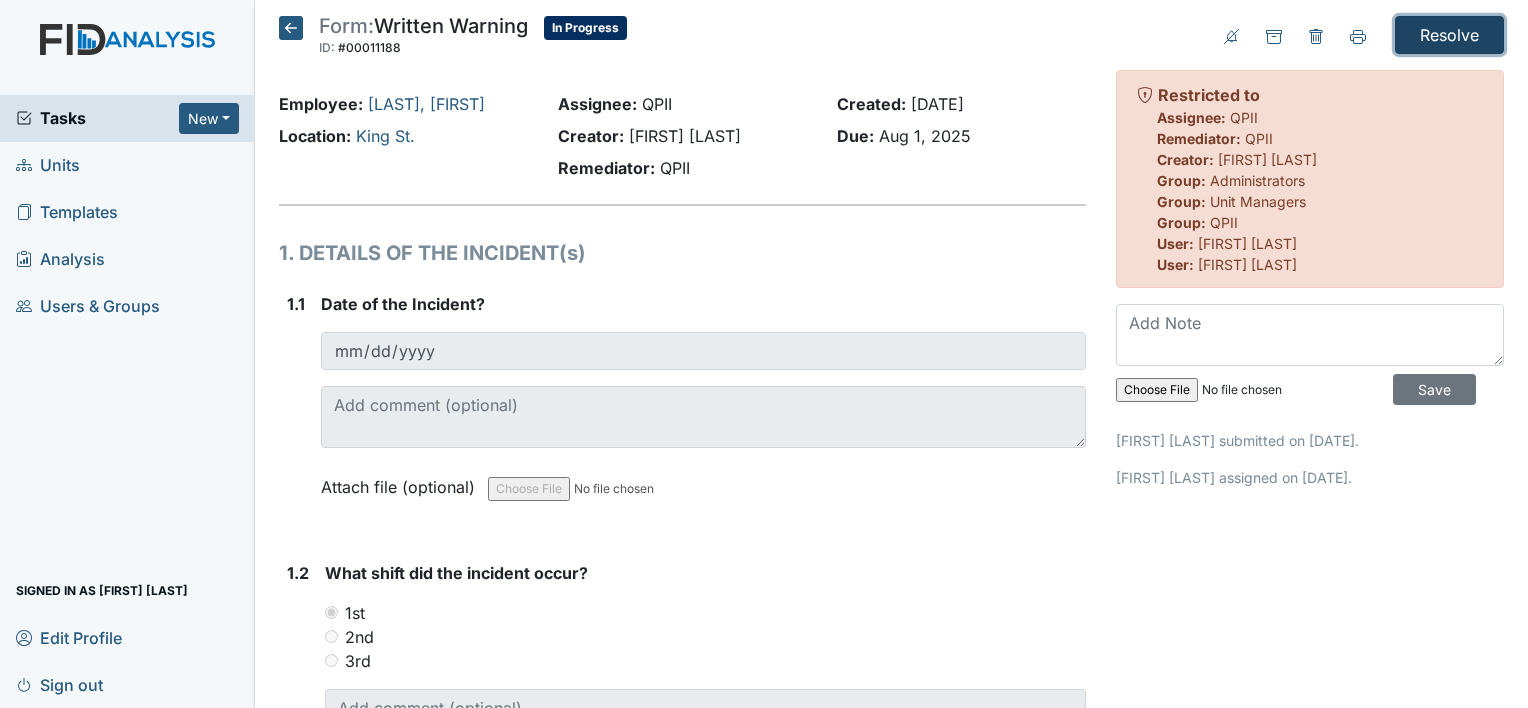 click on "Resolve" at bounding box center (1449, 35) 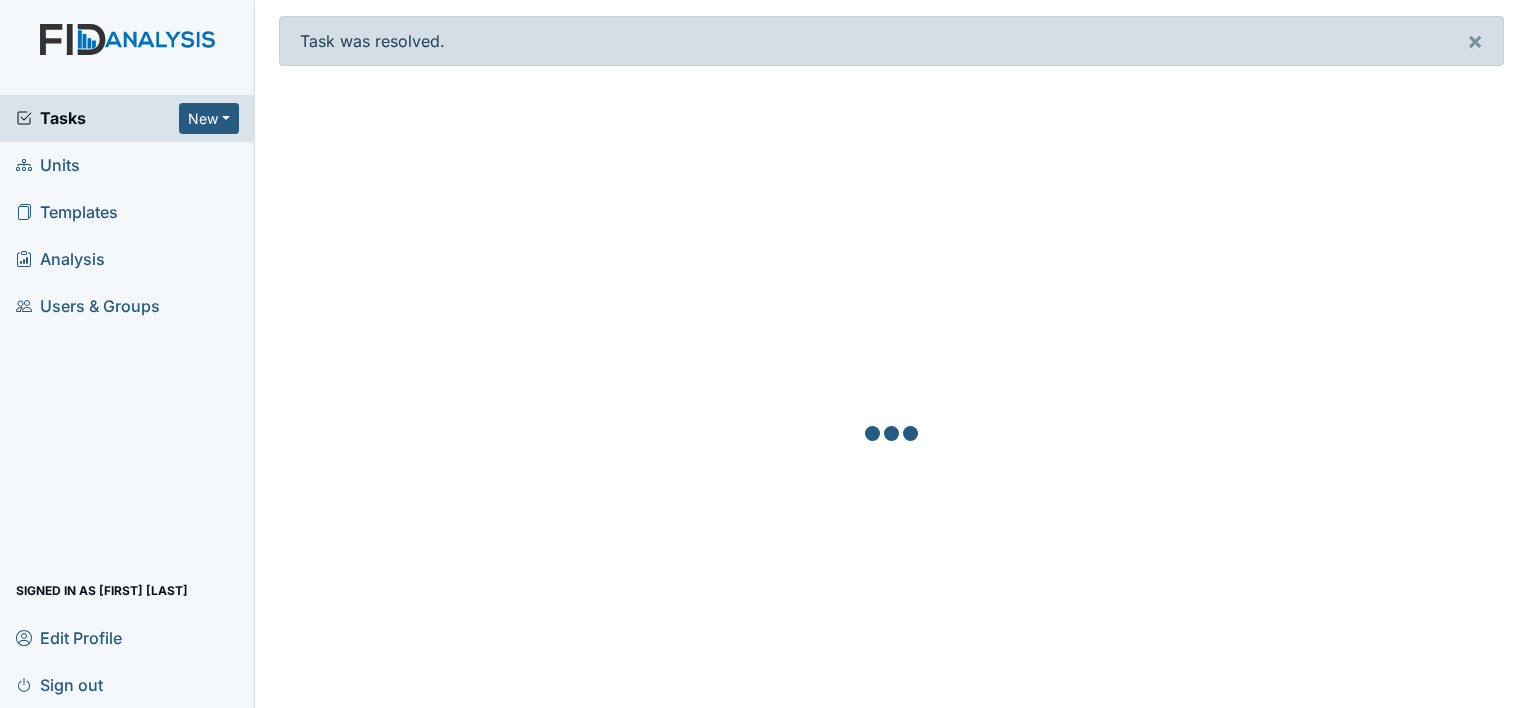 scroll, scrollTop: 0, scrollLeft: 0, axis: both 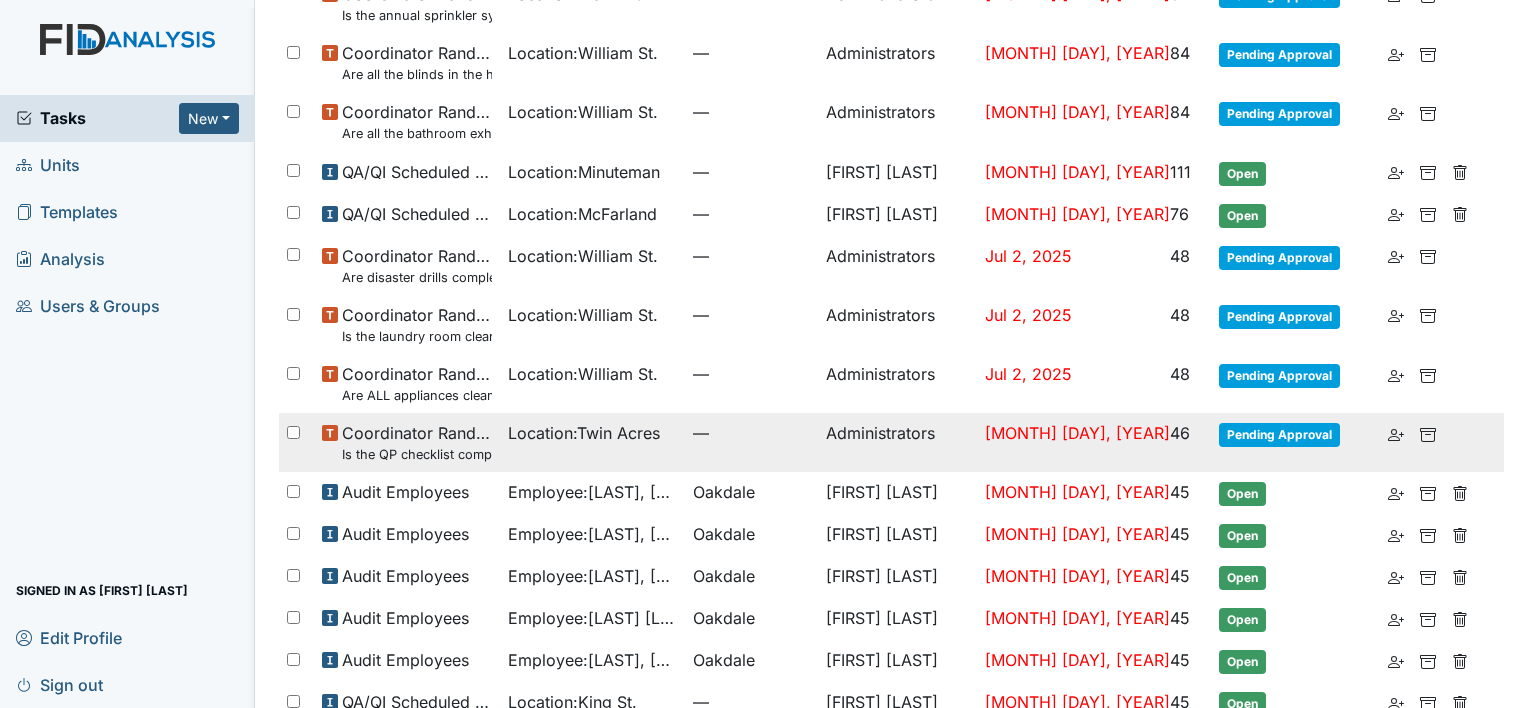 click on "Is the QP checklist completed for the most recent month?" at bounding box center [416, 454] 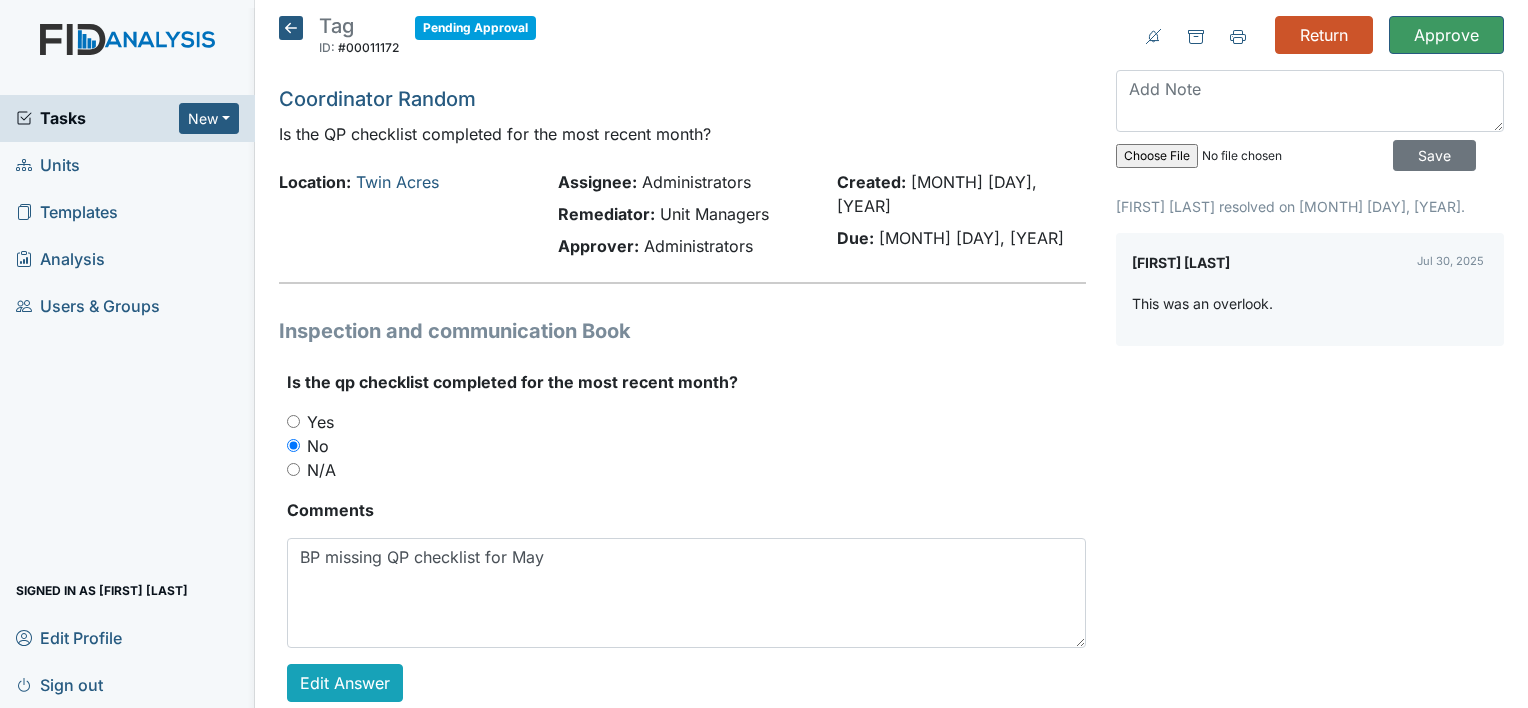 scroll, scrollTop: 0, scrollLeft: 0, axis: both 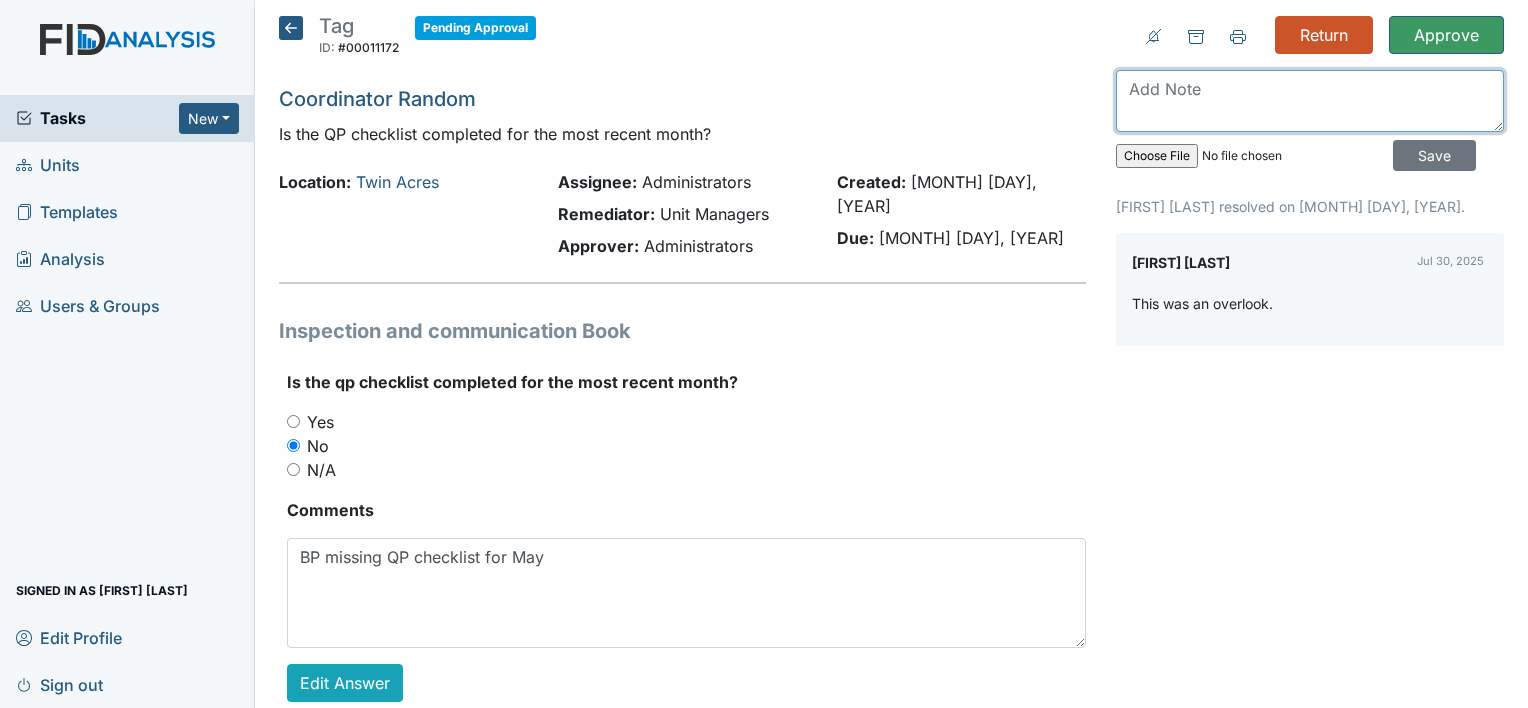 click at bounding box center [1310, 101] 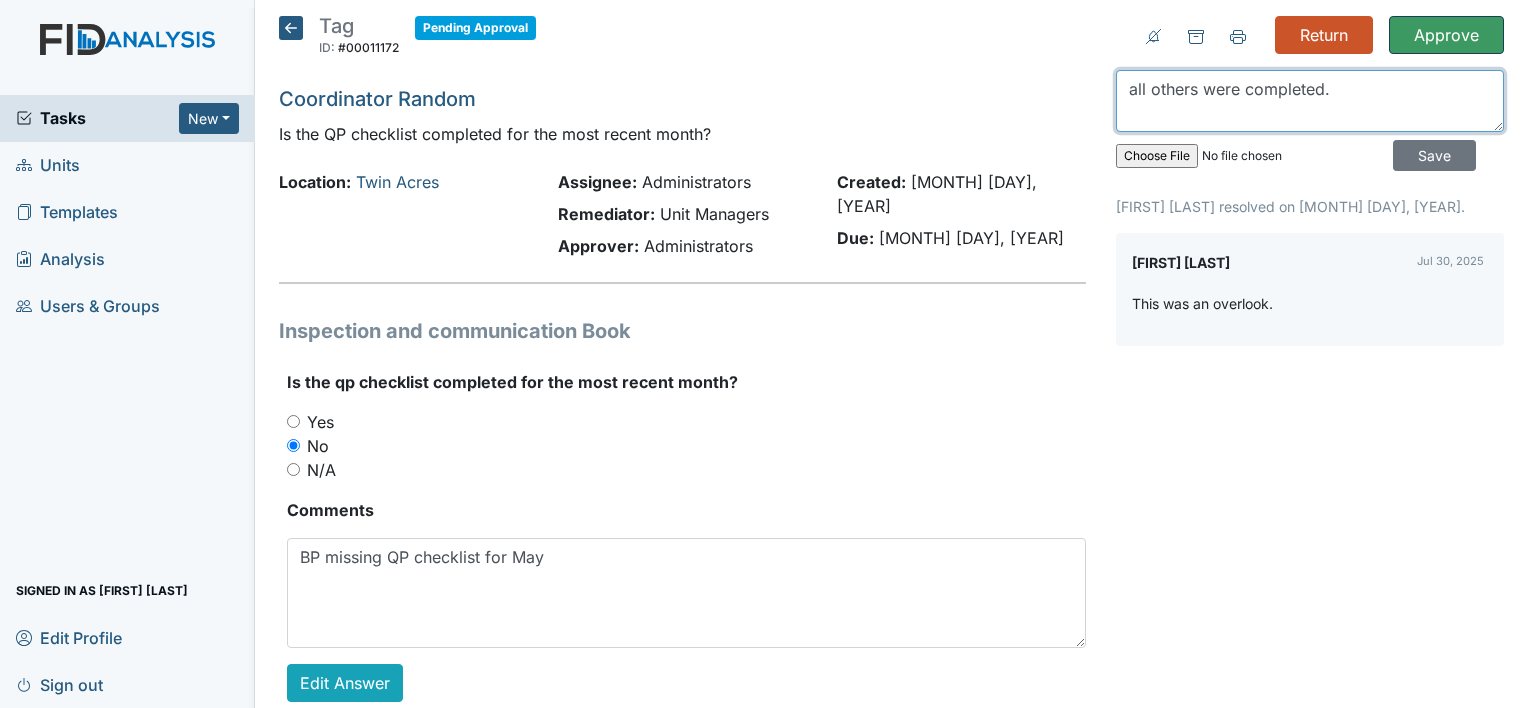 type on "all others were completed." 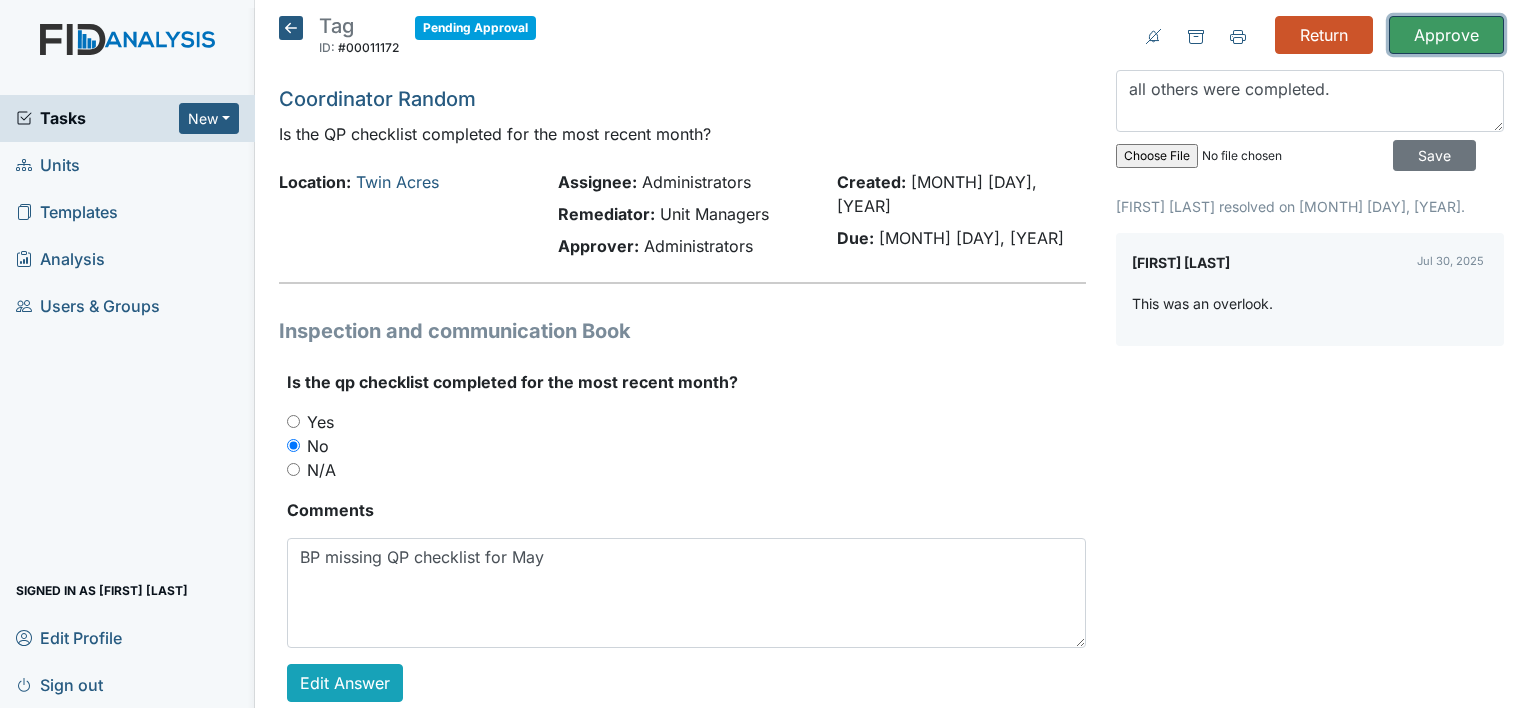 click on "Approve" at bounding box center (1446, 35) 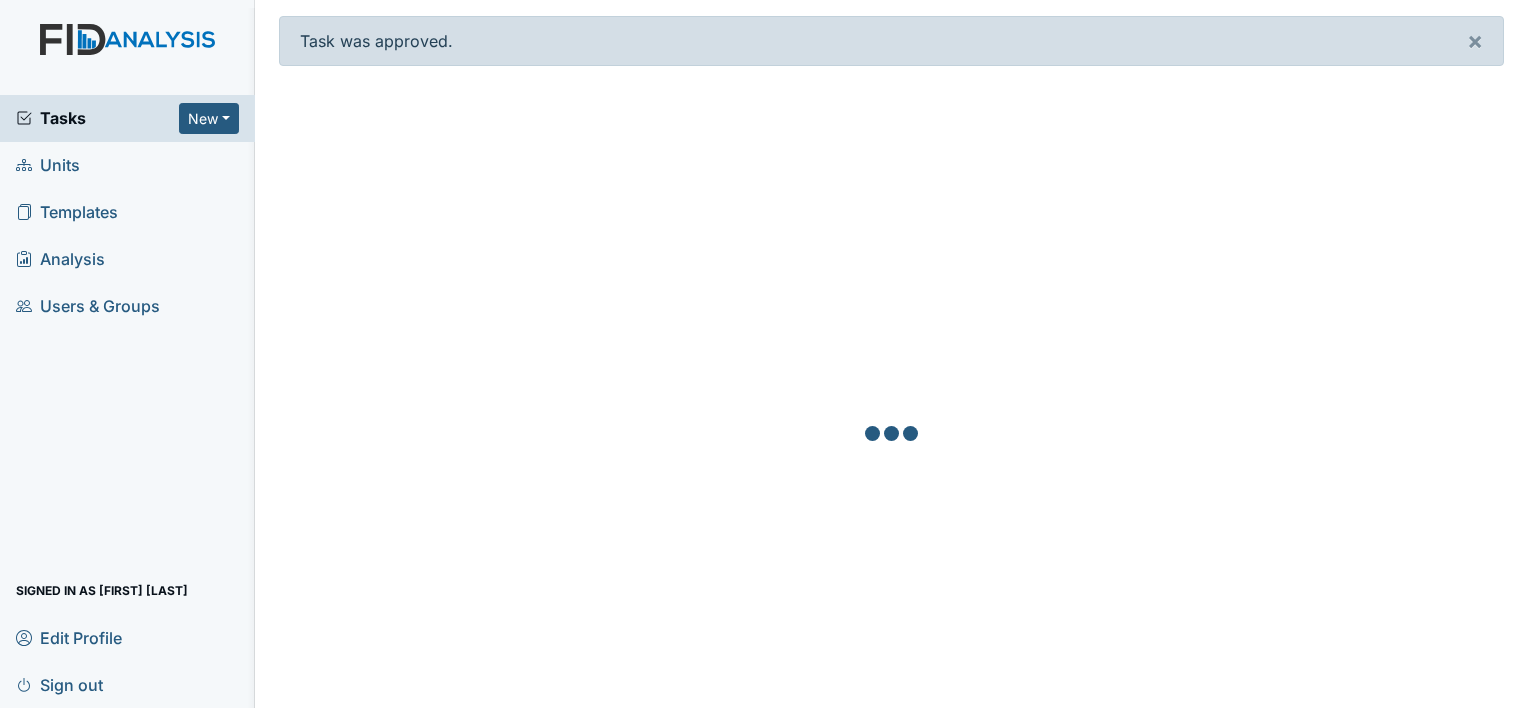scroll, scrollTop: 0, scrollLeft: 0, axis: both 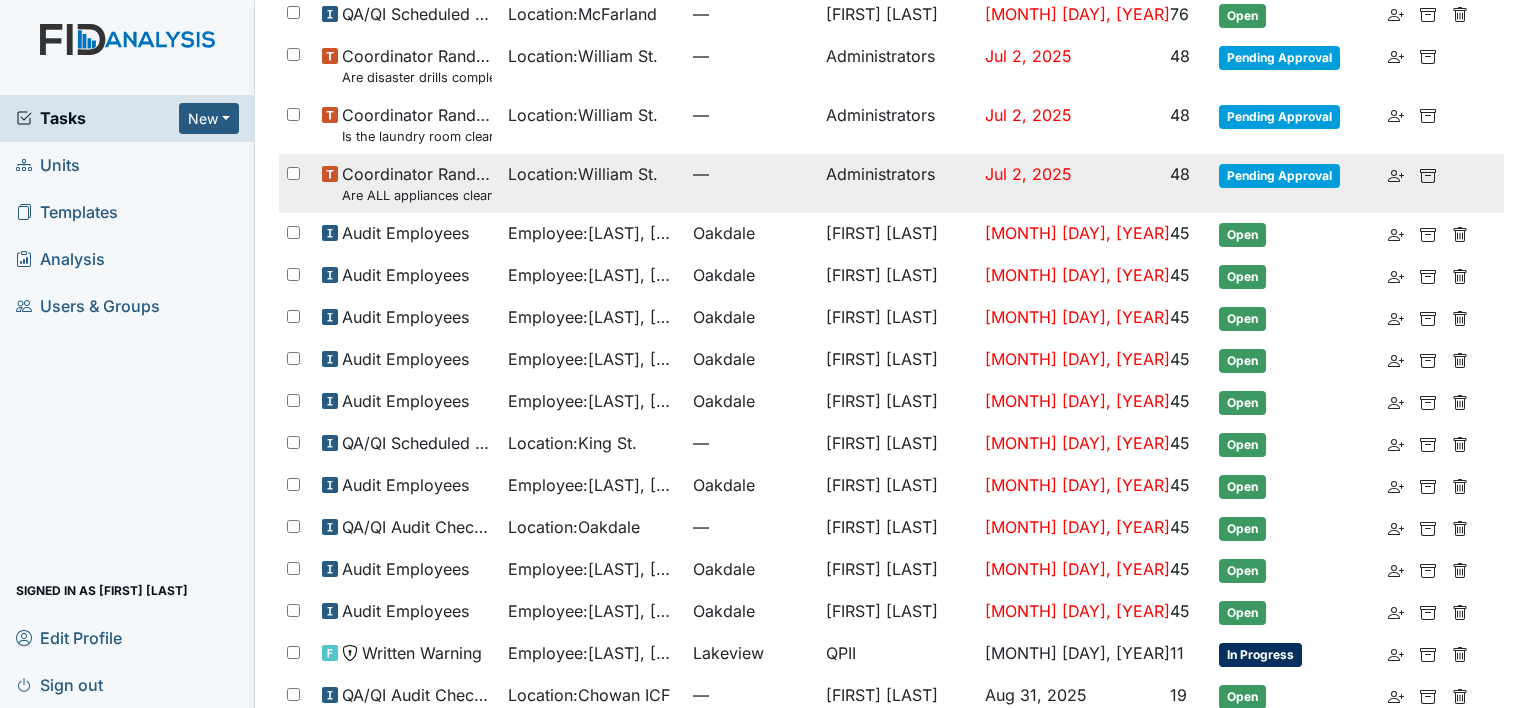 click on "Are ALL appliances clean and working properly?" at bounding box center [416, 195] 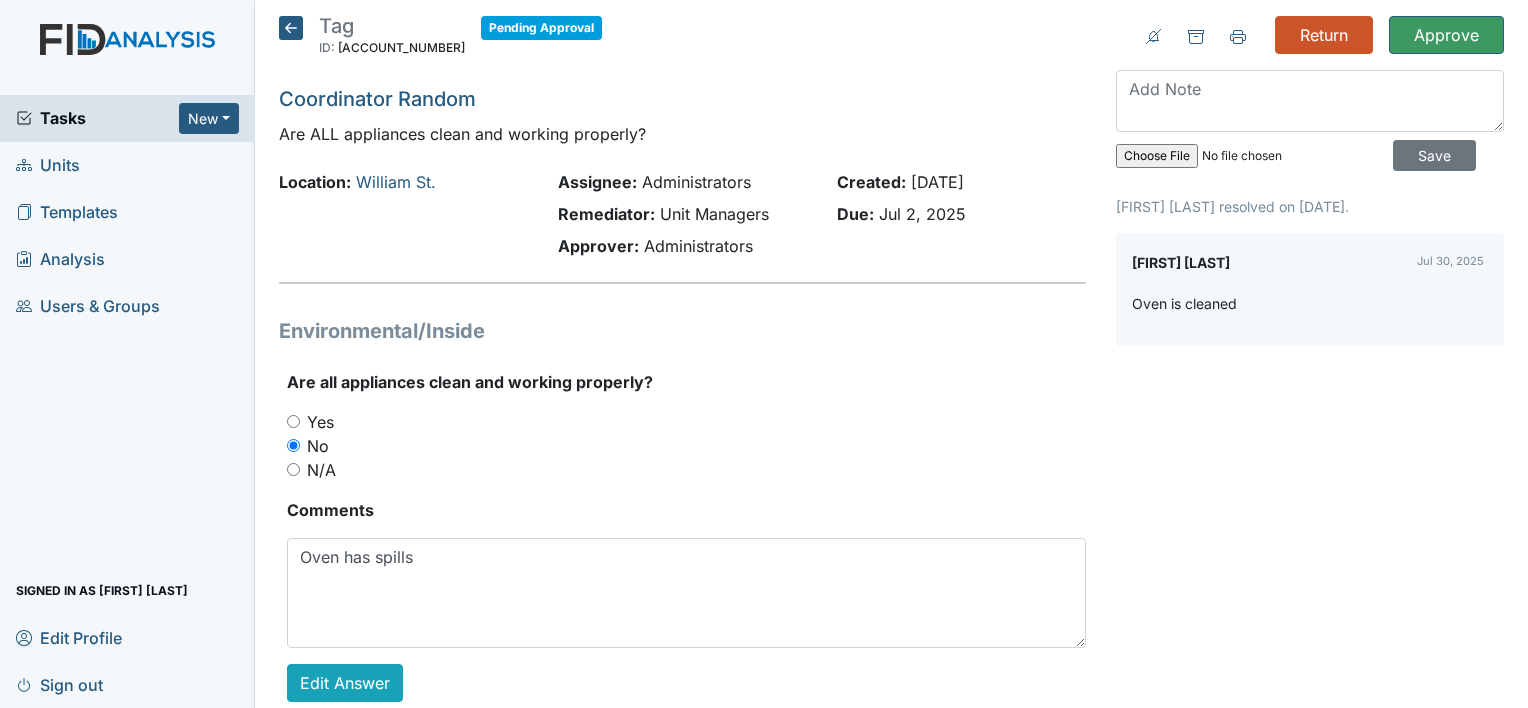 scroll, scrollTop: 0, scrollLeft: 0, axis: both 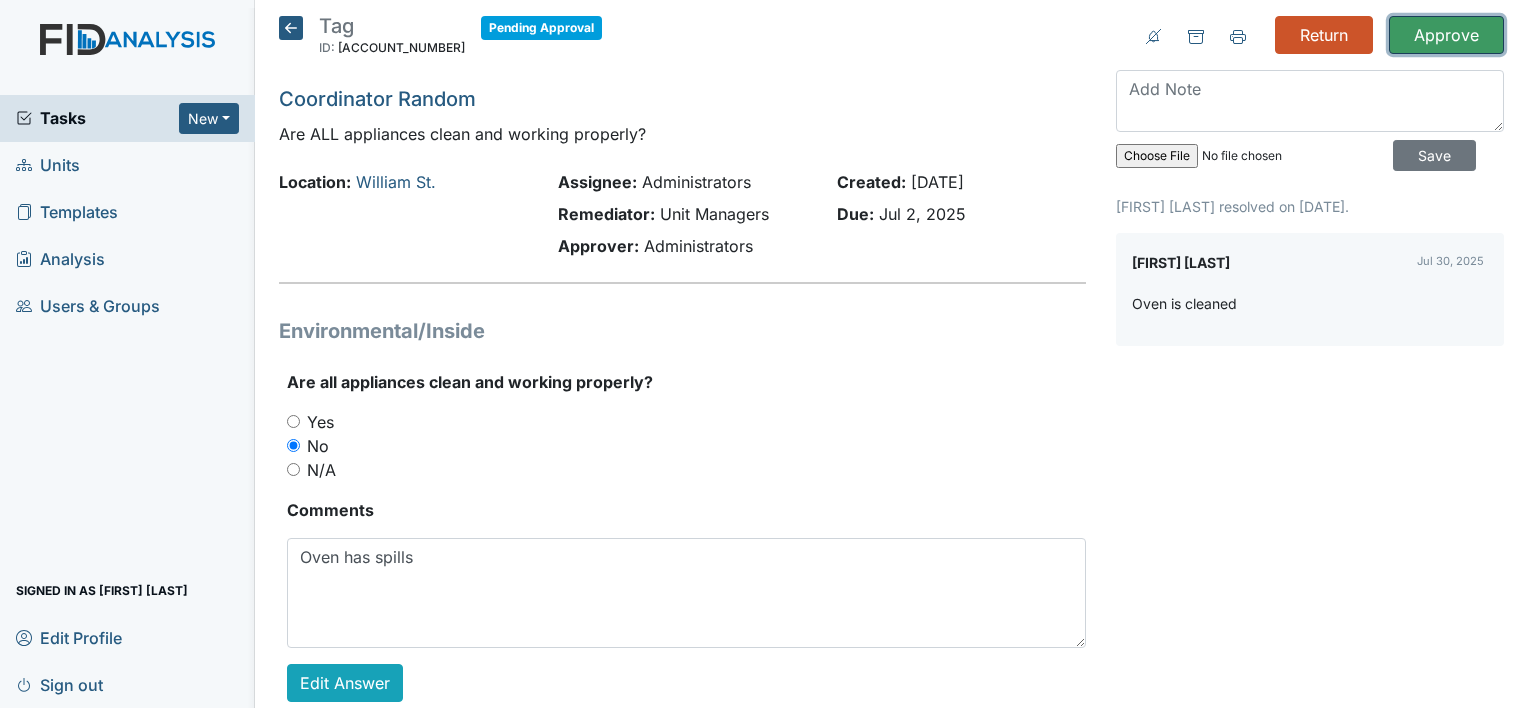 click on "Approve" at bounding box center (1446, 35) 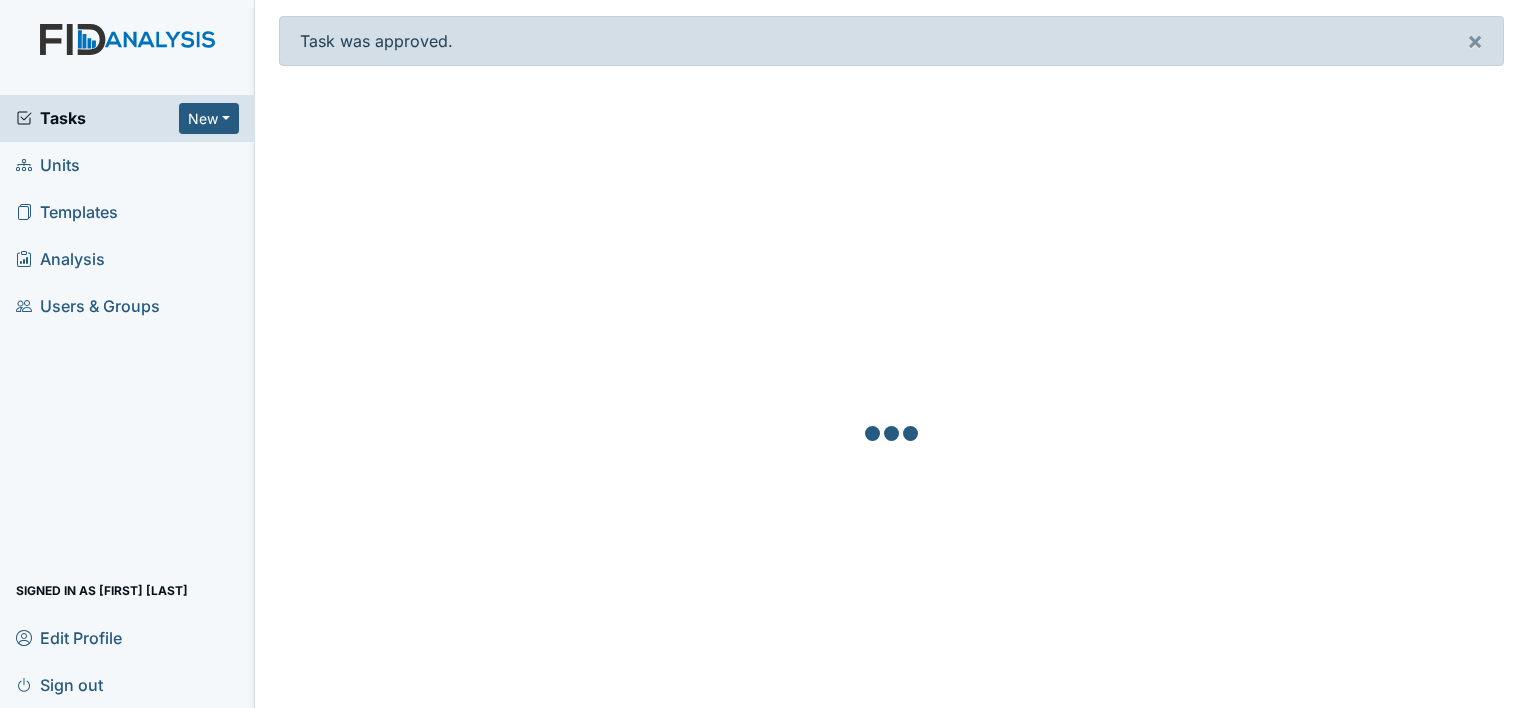 scroll, scrollTop: 0, scrollLeft: 0, axis: both 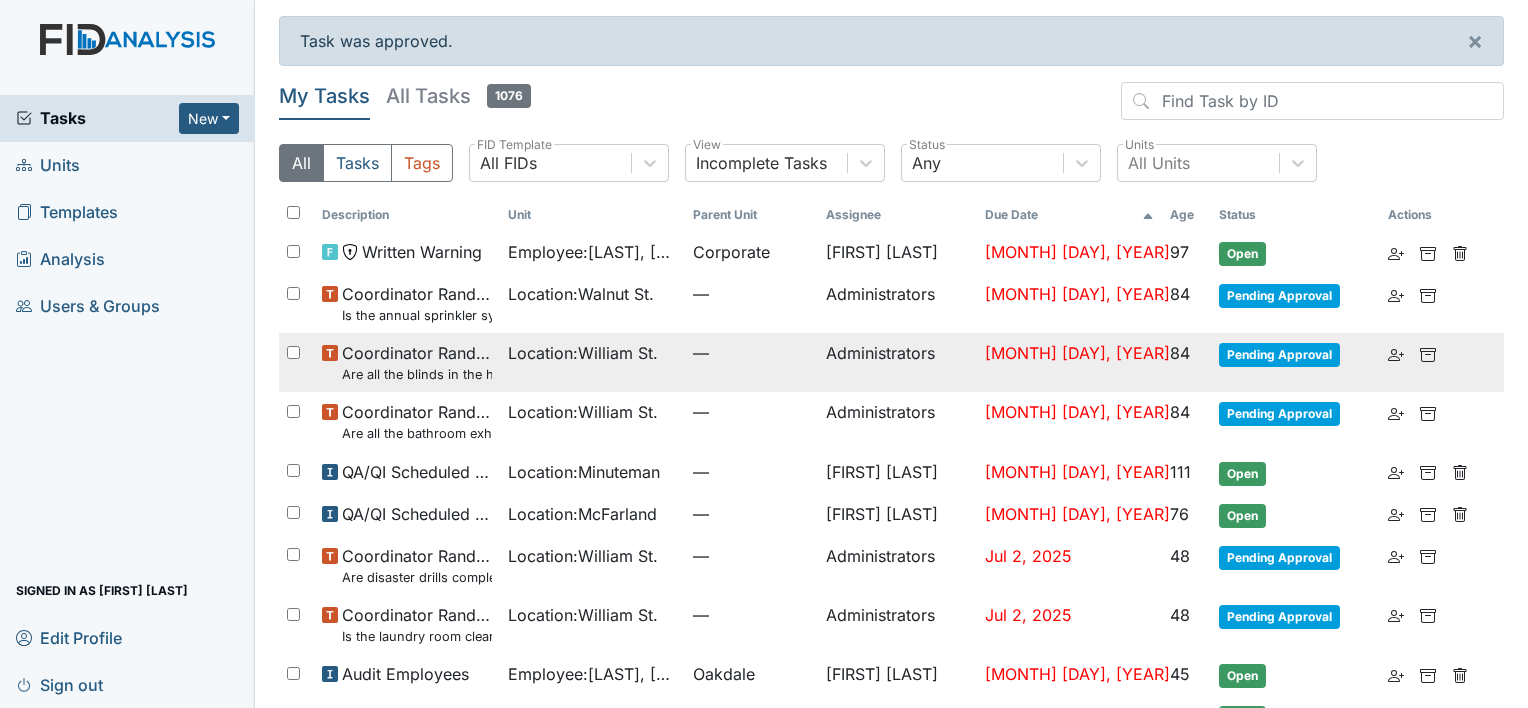click on "Are all the blinds in the home operational and clean?" at bounding box center [416, 374] 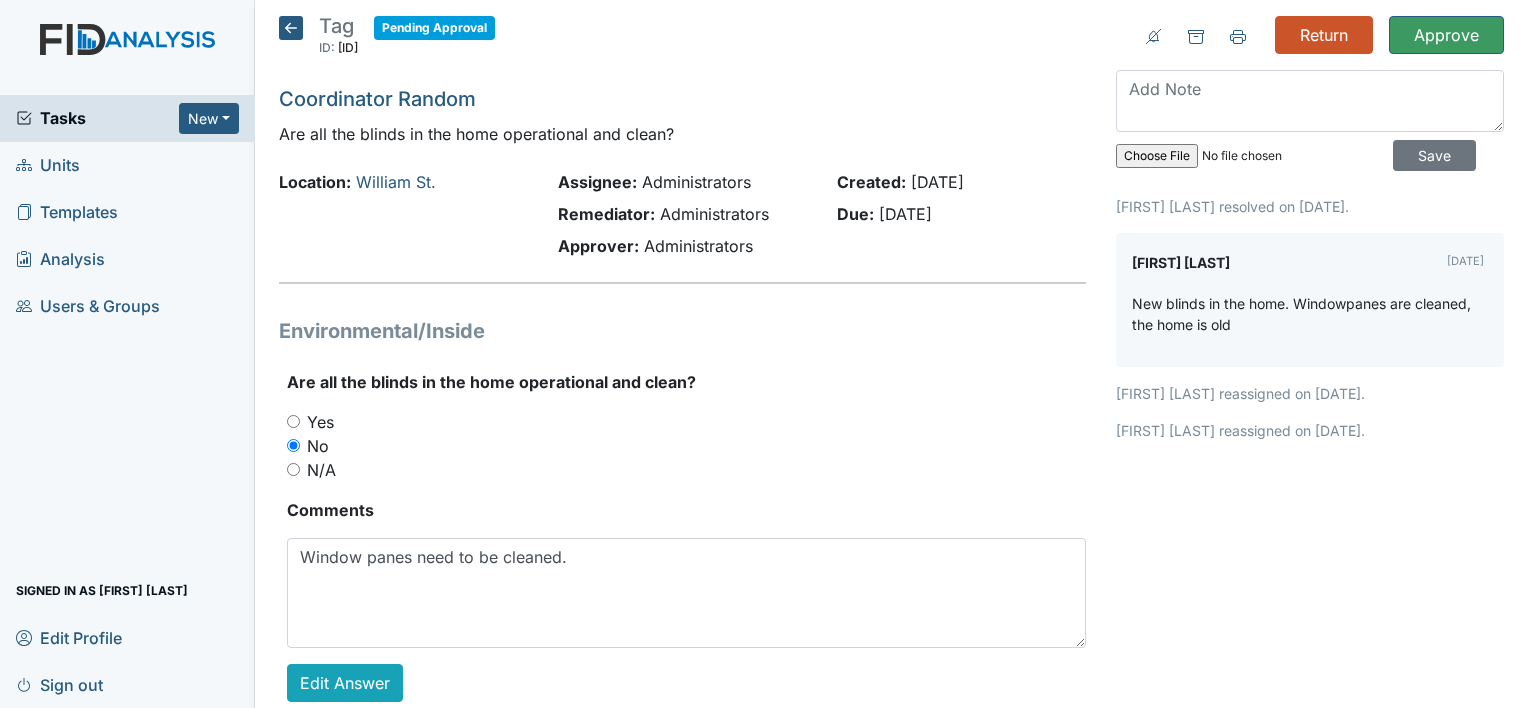 scroll, scrollTop: 0, scrollLeft: 0, axis: both 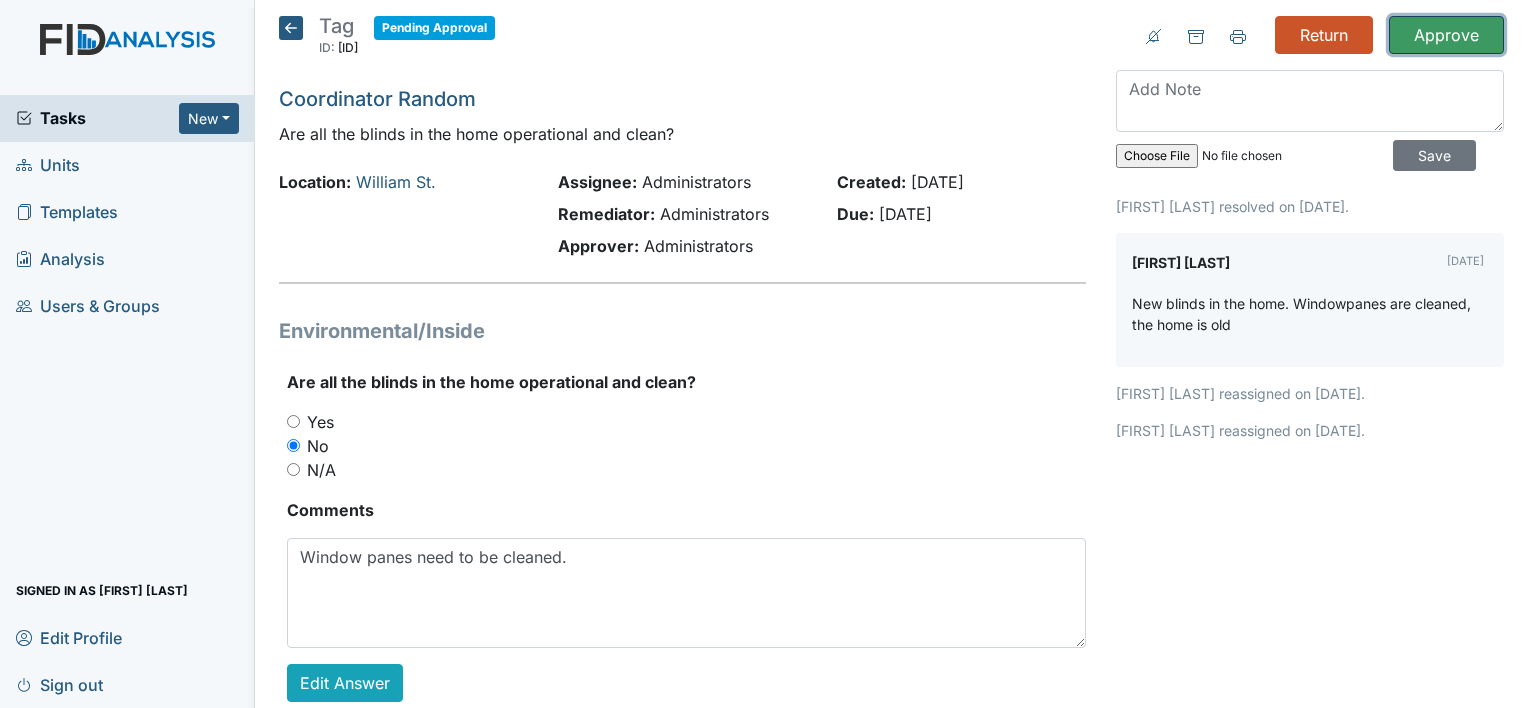 click on "Approve" at bounding box center [1446, 35] 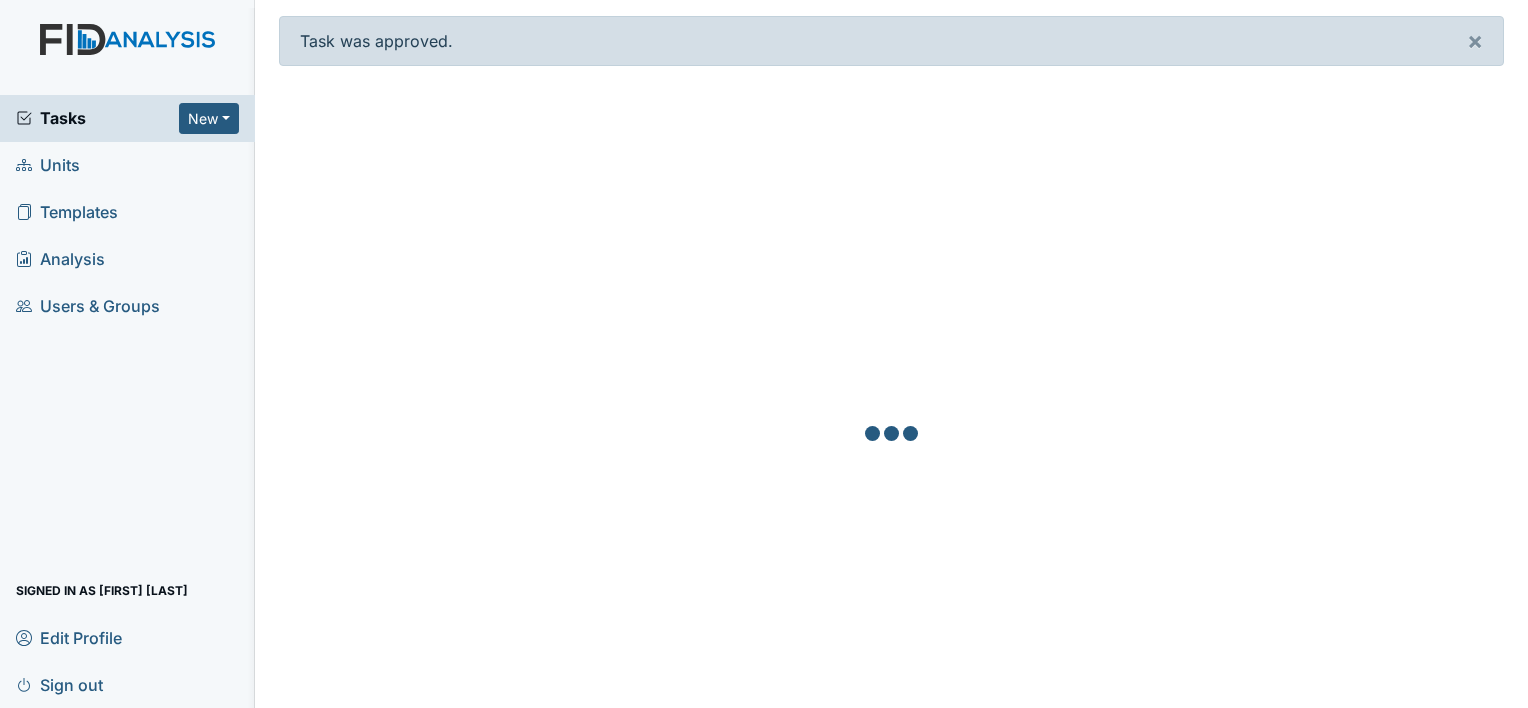 scroll, scrollTop: 0, scrollLeft: 0, axis: both 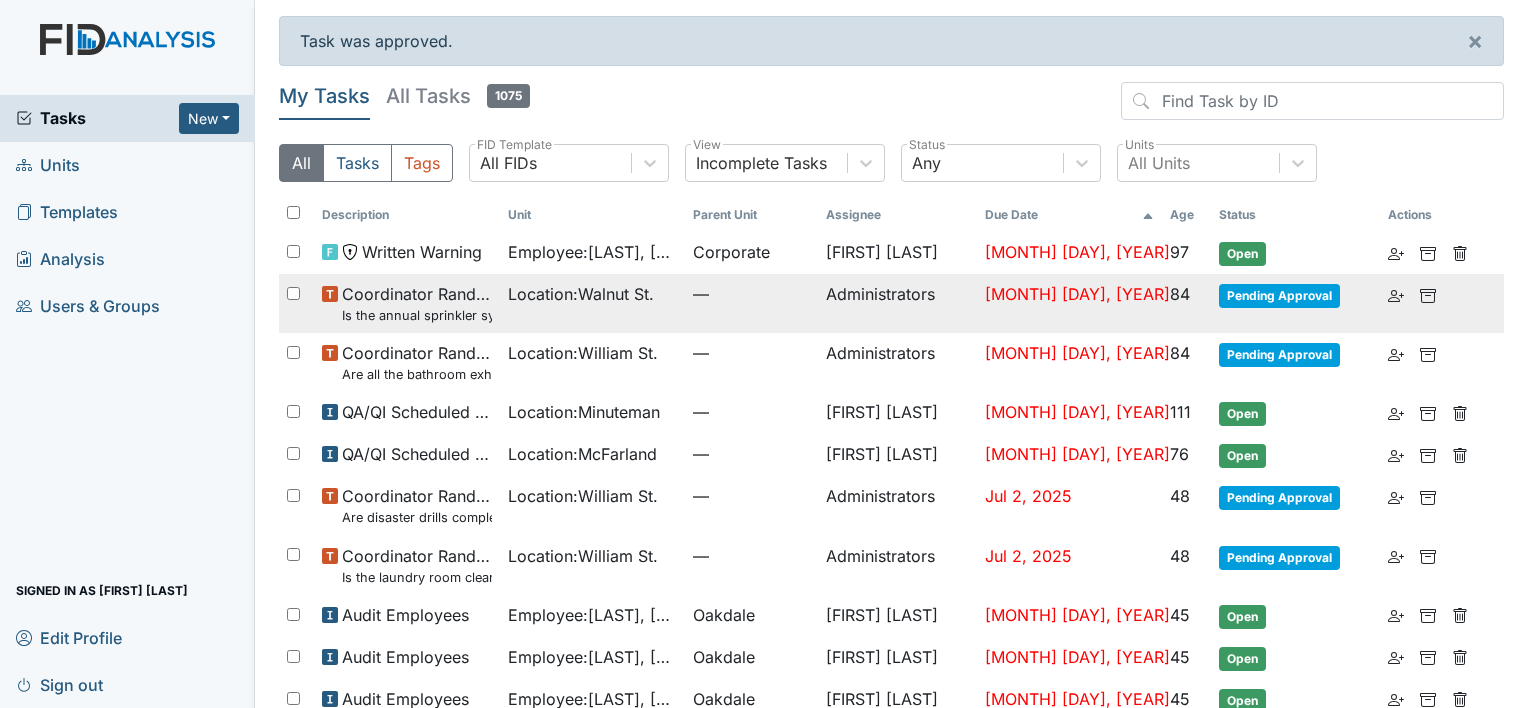 click on "Is the annual sprinkler system report current if applicable?" at bounding box center (416, 315) 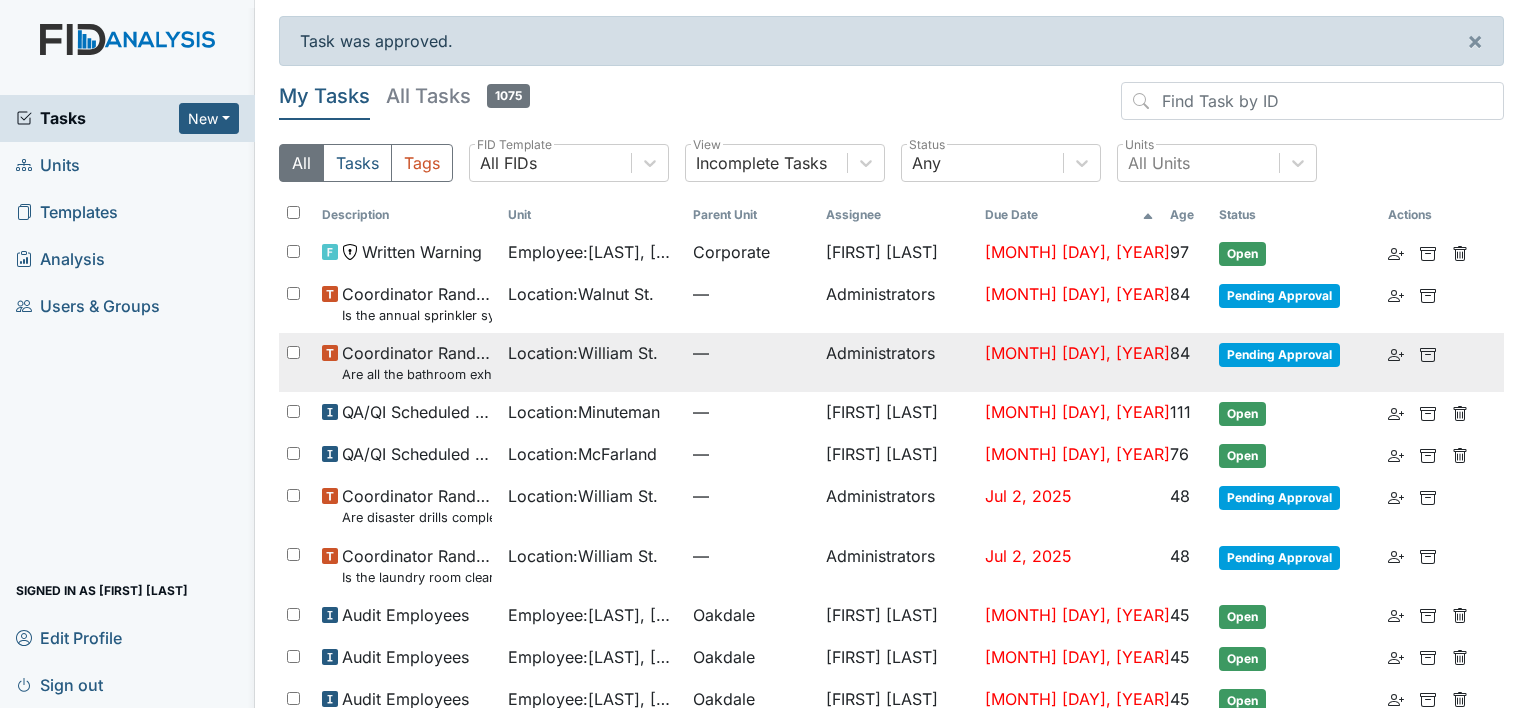 click on "Are all the bathroom exhaust fan covers clean and dust free?" at bounding box center [416, 374] 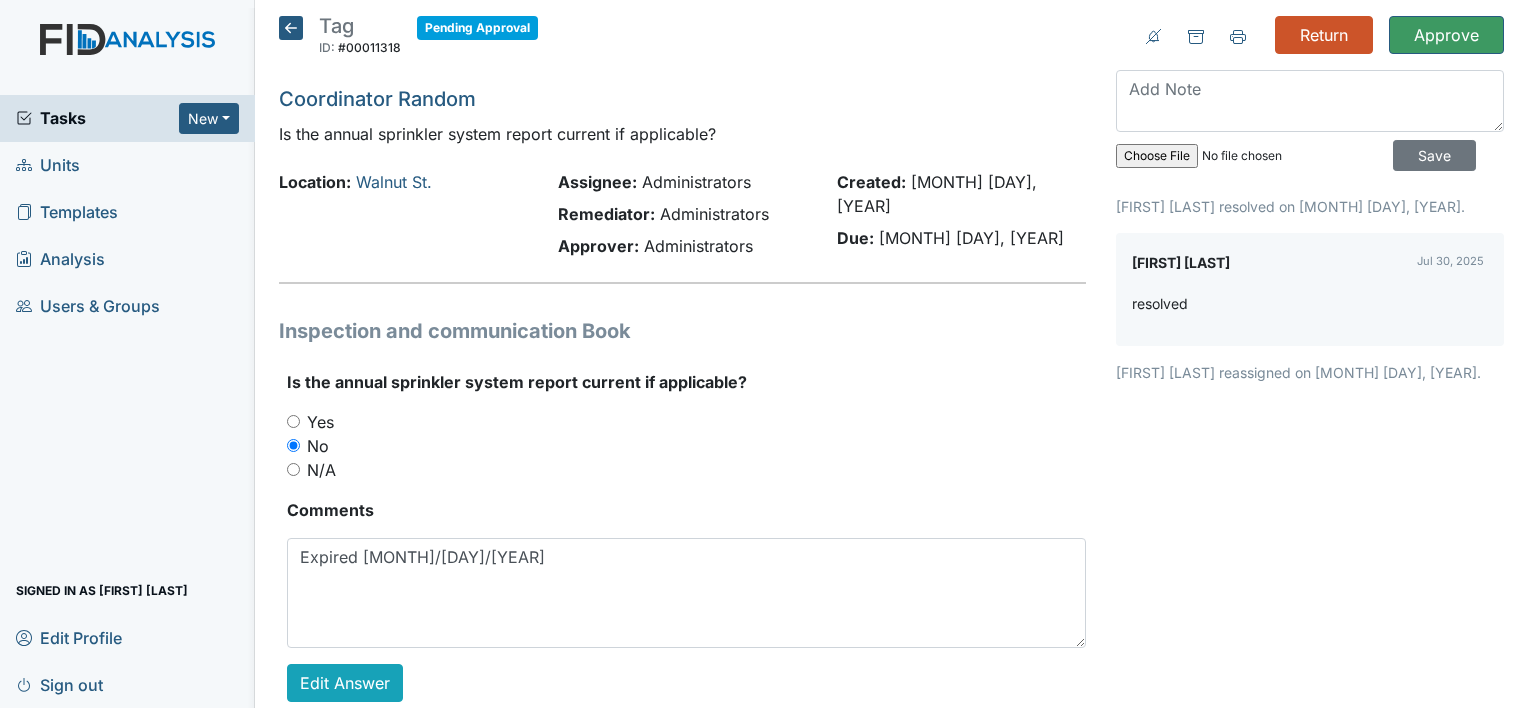 scroll, scrollTop: 0, scrollLeft: 0, axis: both 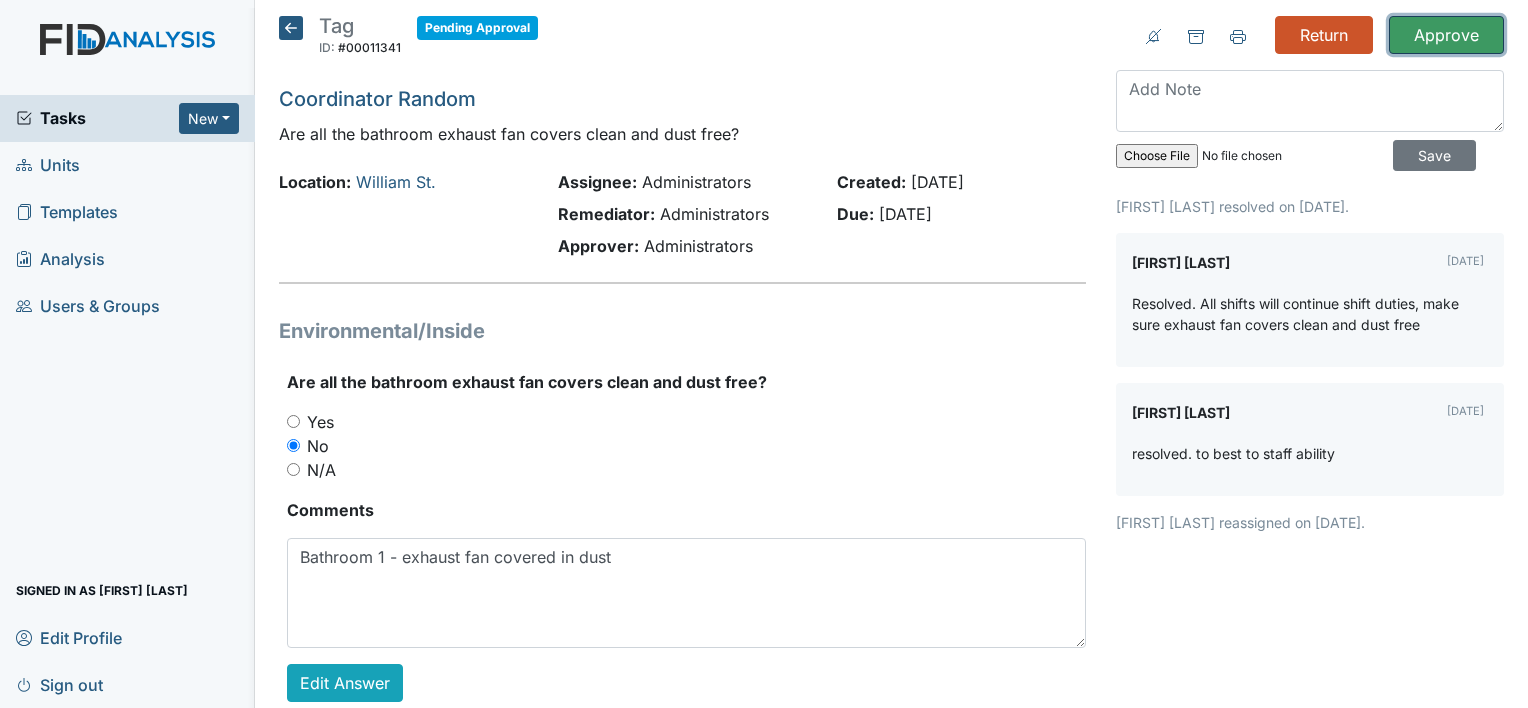 click on "Approve" at bounding box center (1446, 35) 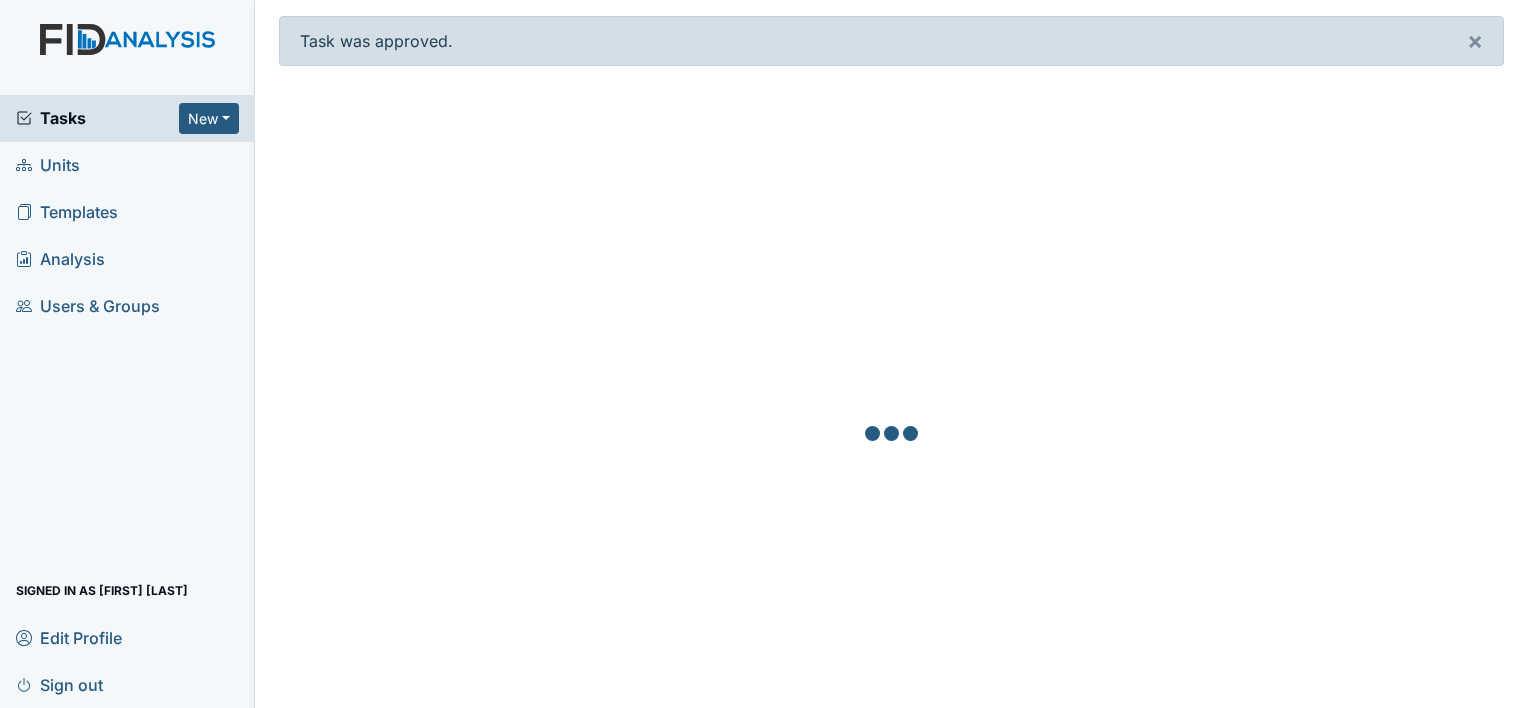 scroll, scrollTop: 0, scrollLeft: 0, axis: both 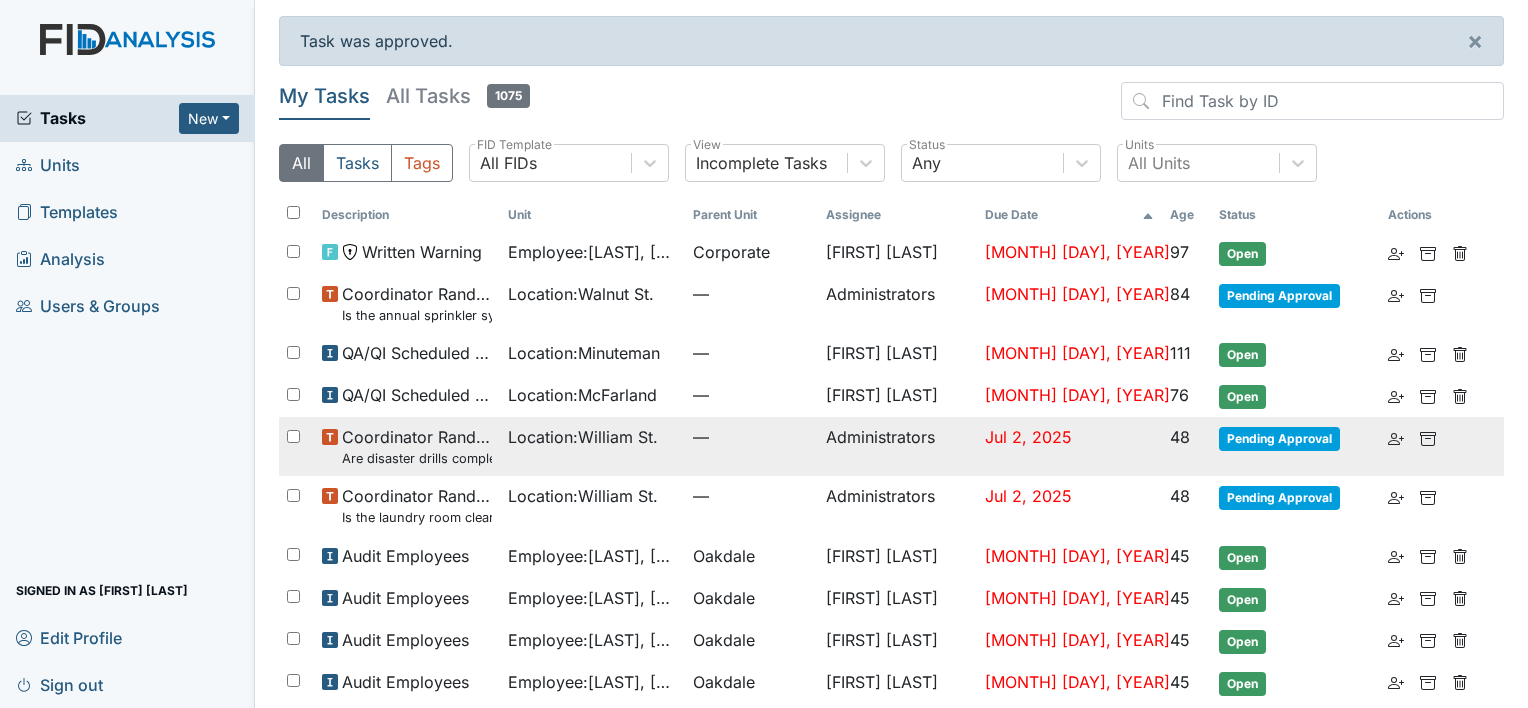 click on "Are disaster drills completed as scheduled?" at bounding box center [416, 458] 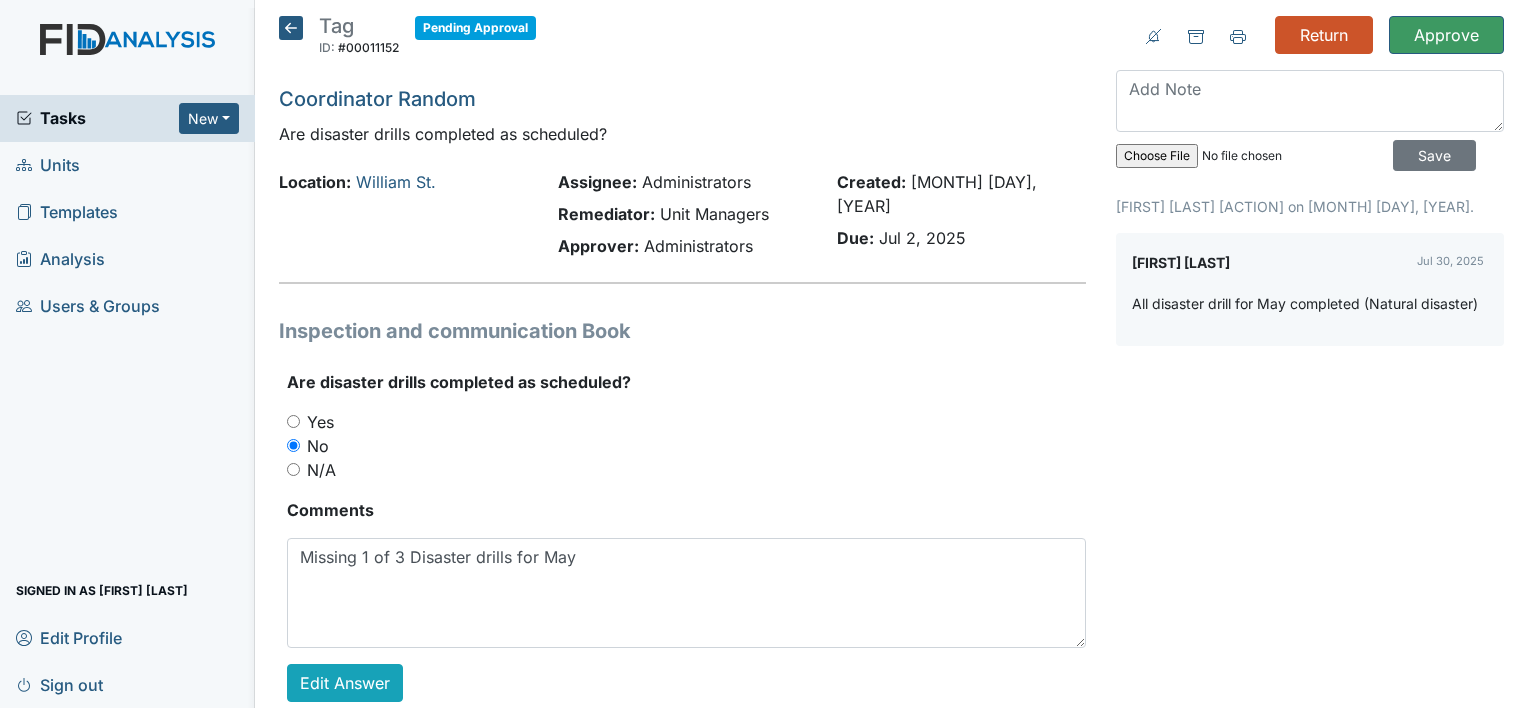 scroll, scrollTop: 0, scrollLeft: 0, axis: both 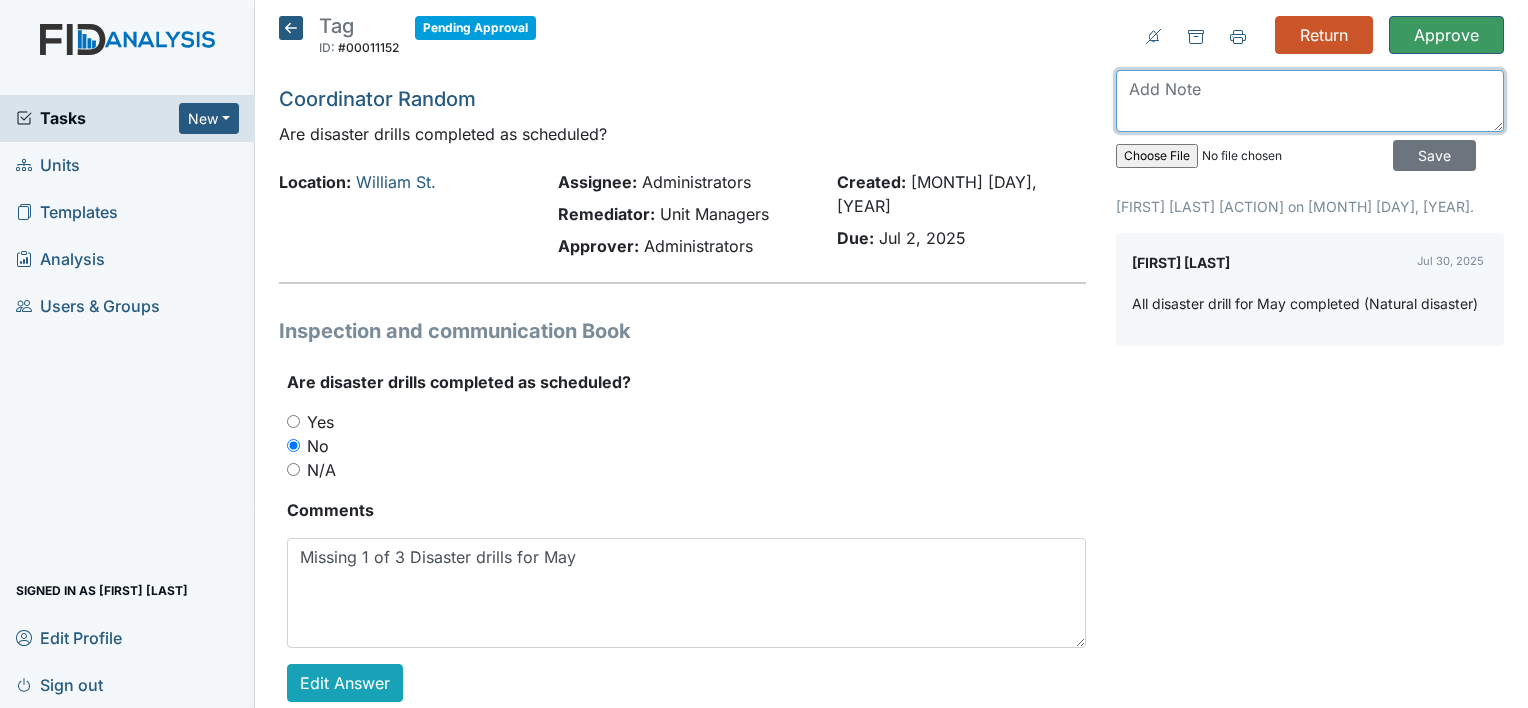 click at bounding box center (1310, 101) 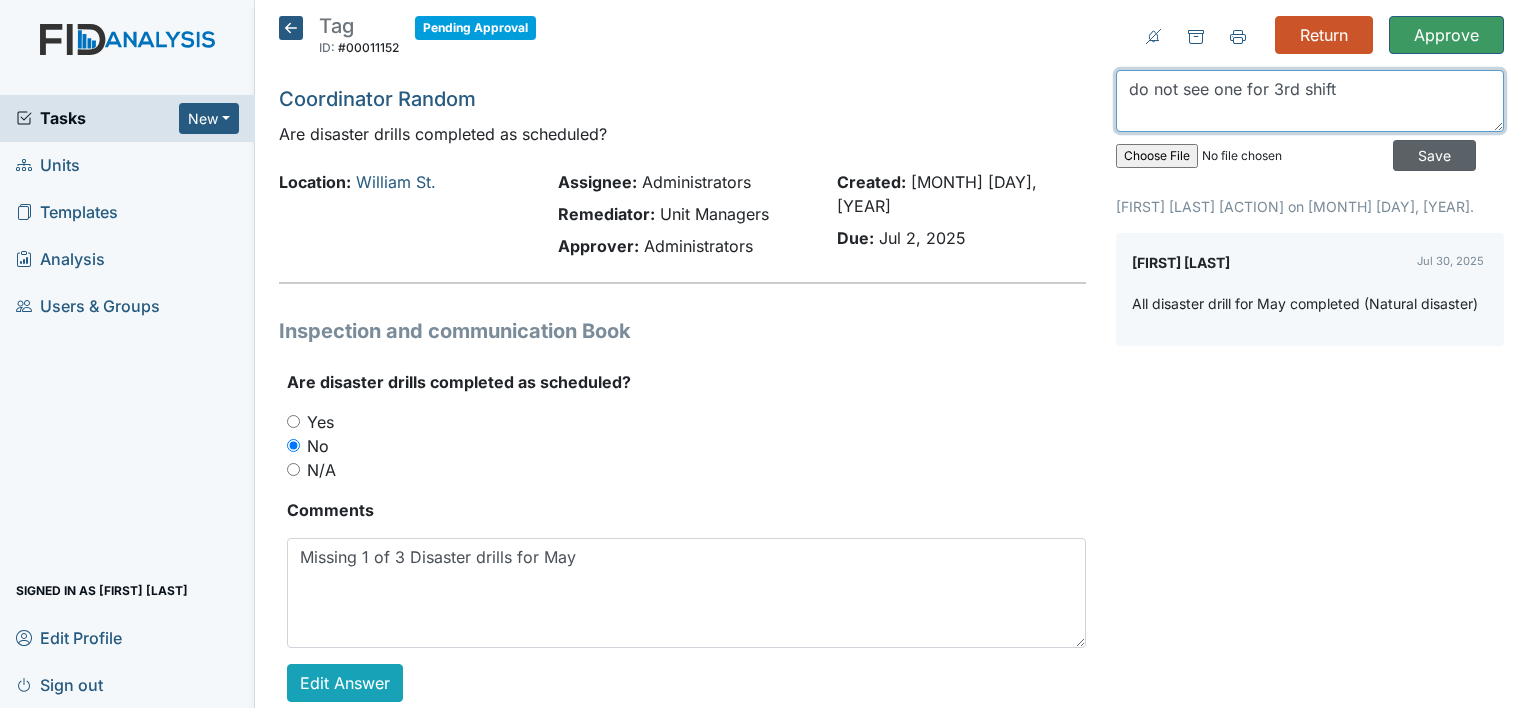 type on "do not see one for 3rd shift" 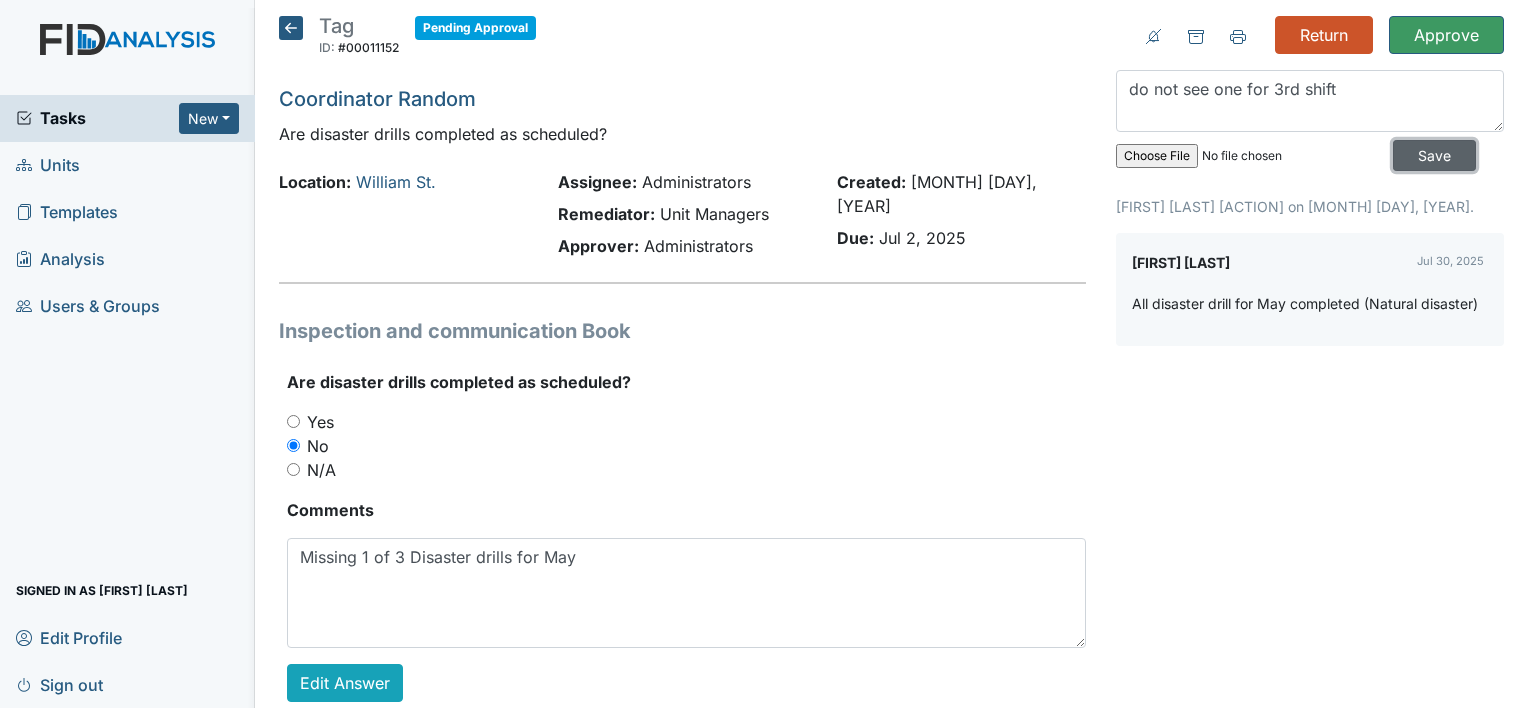 drag, startPoint x: 1431, startPoint y: 160, endPoint x: 1380, endPoint y: 101, distance: 77.987175 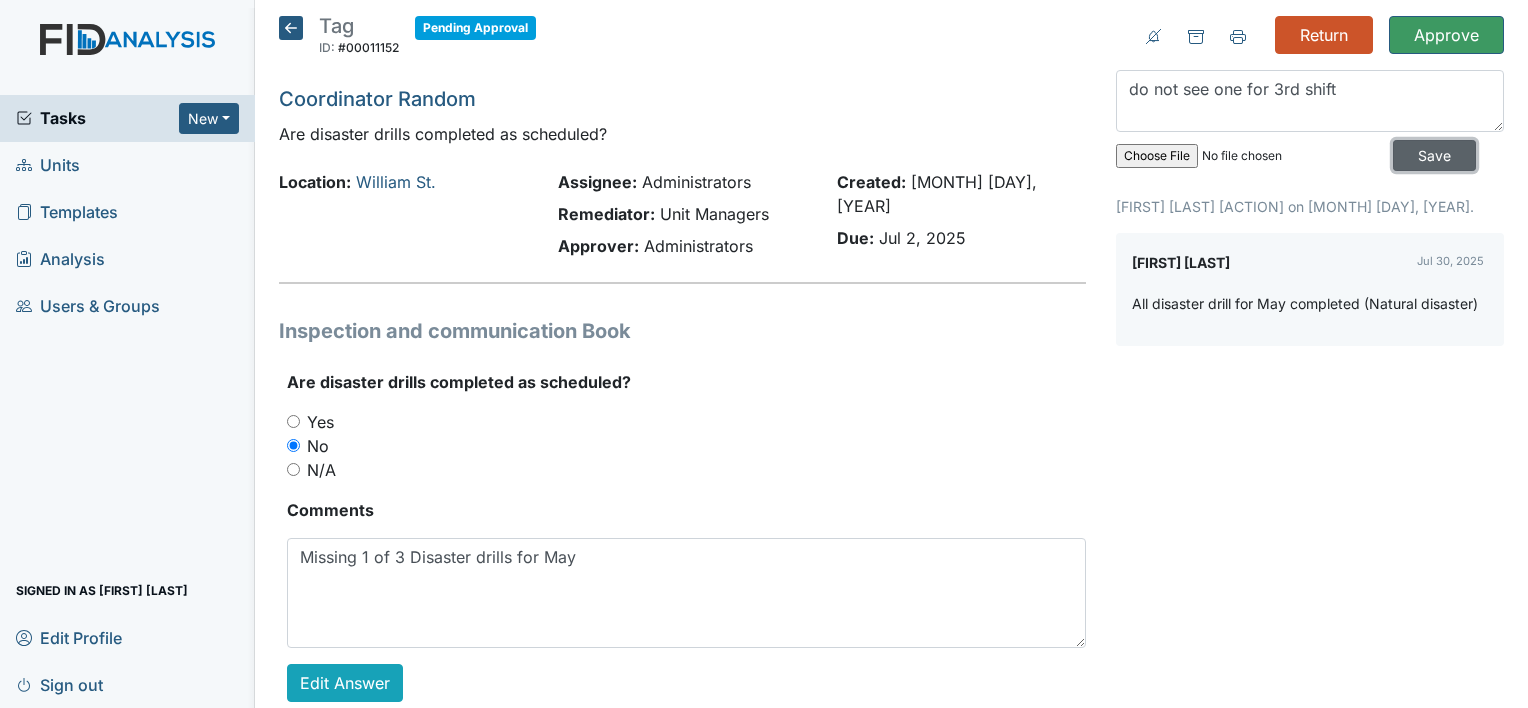 click on "Save" at bounding box center [1434, 155] 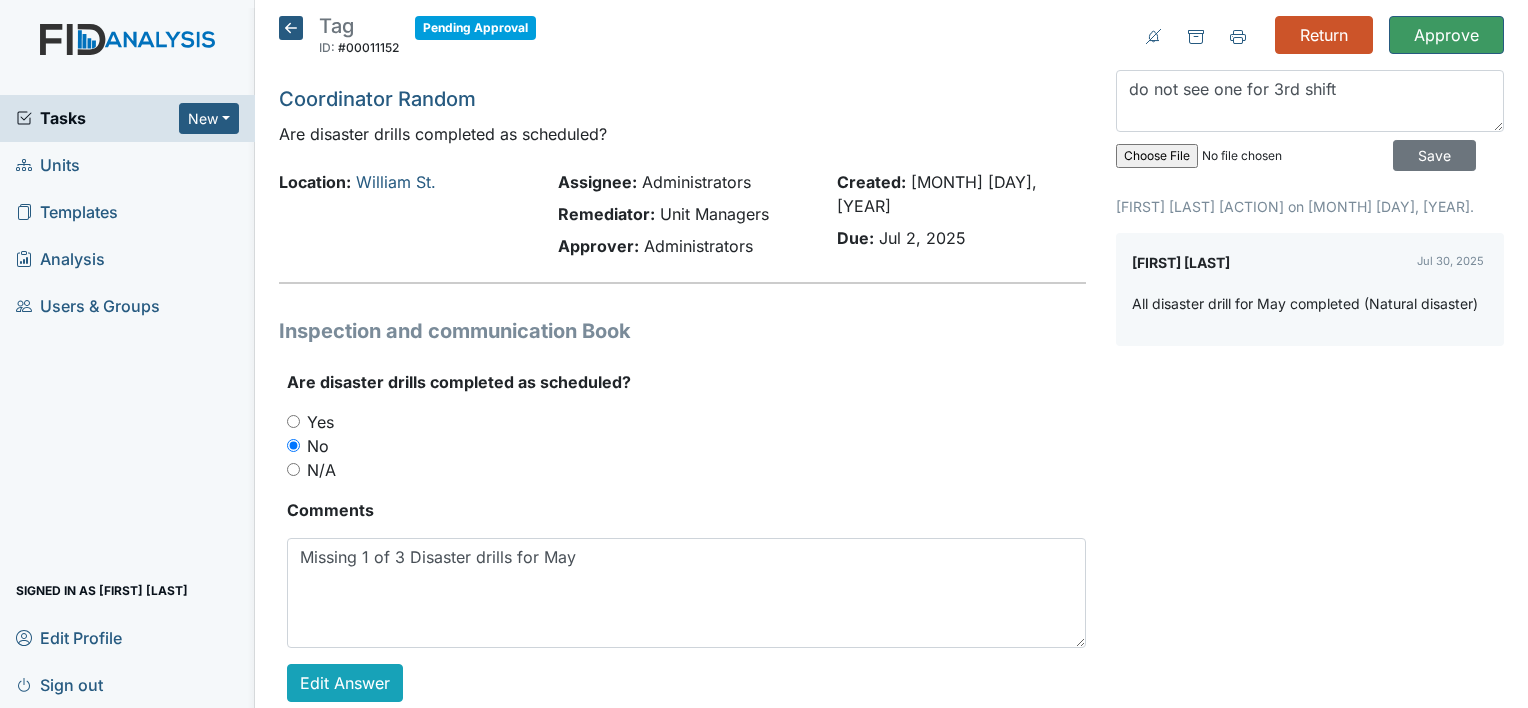 type 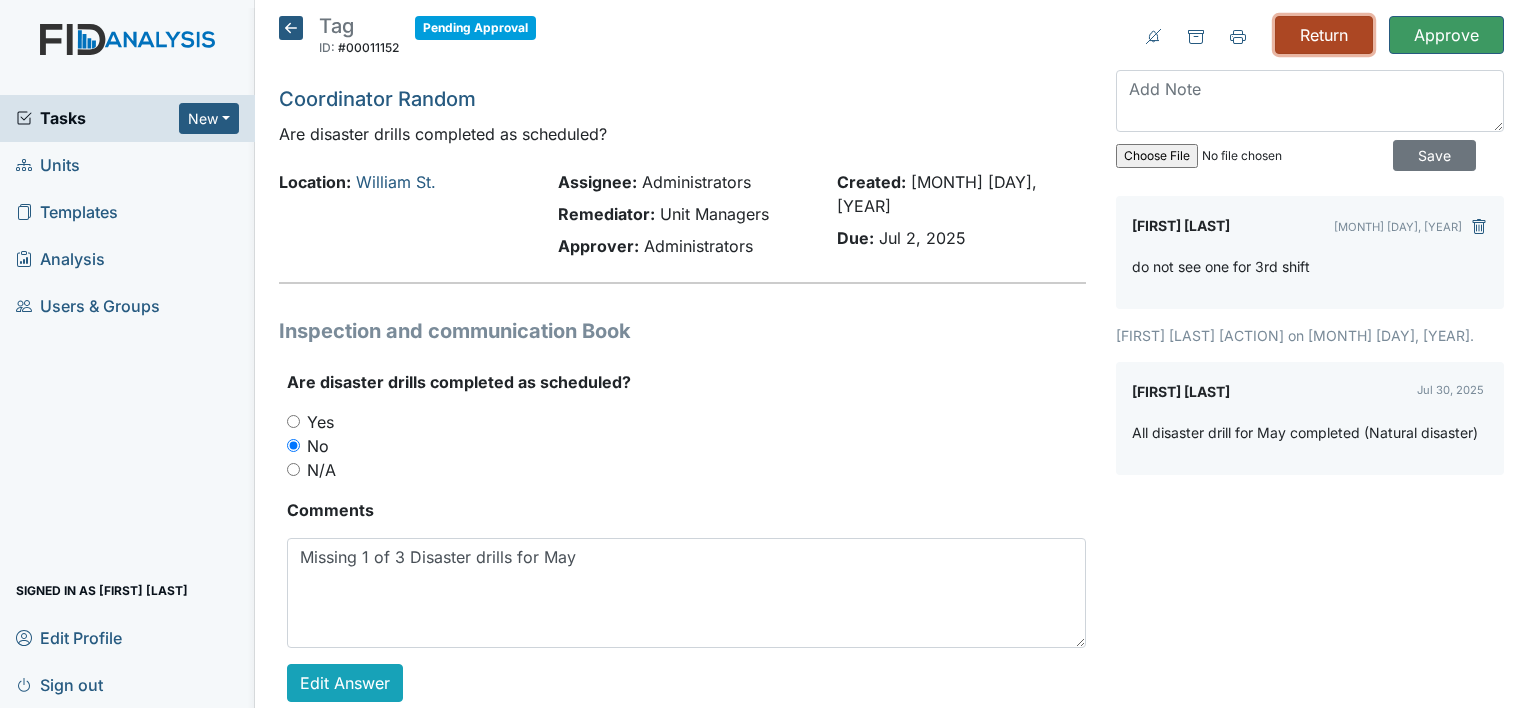 click on "Return" at bounding box center (1324, 35) 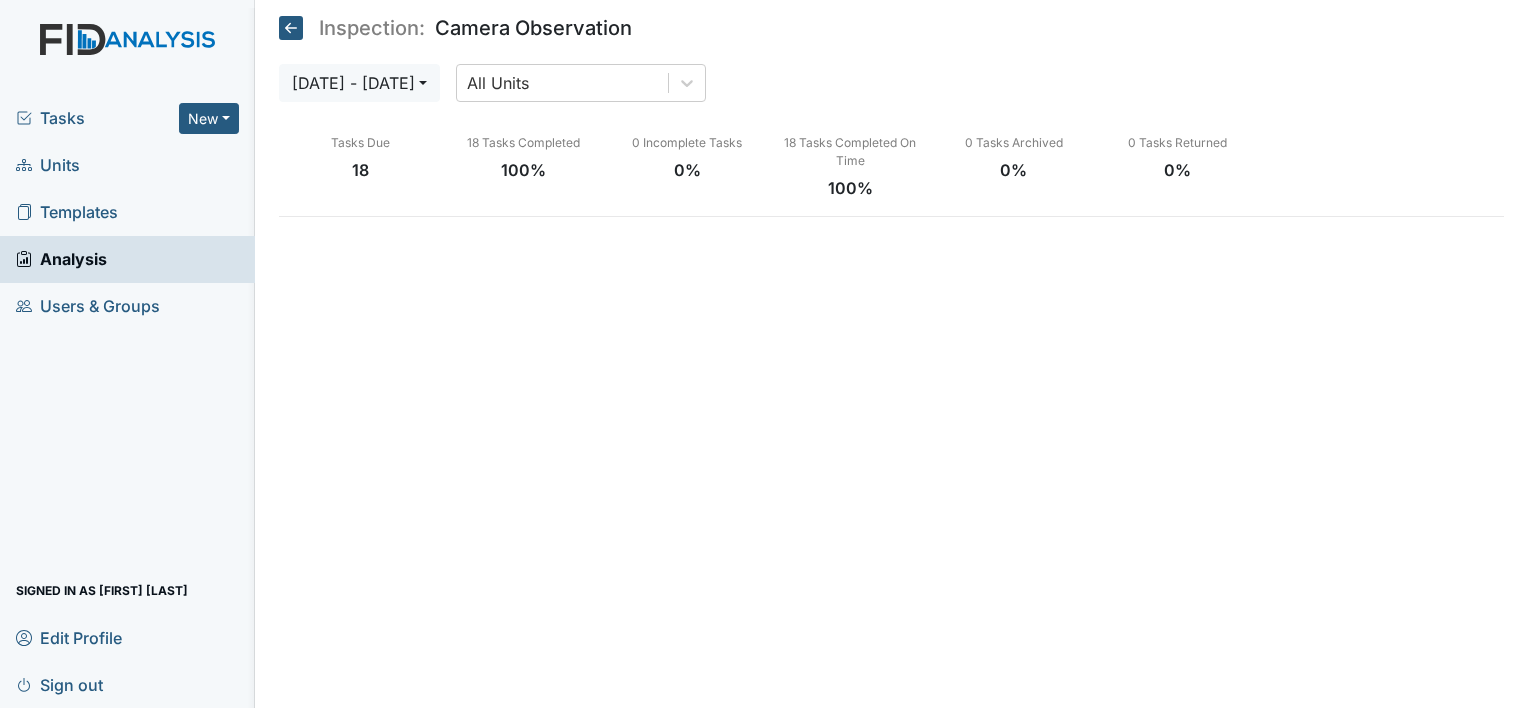 scroll, scrollTop: 0, scrollLeft: 0, axis: both 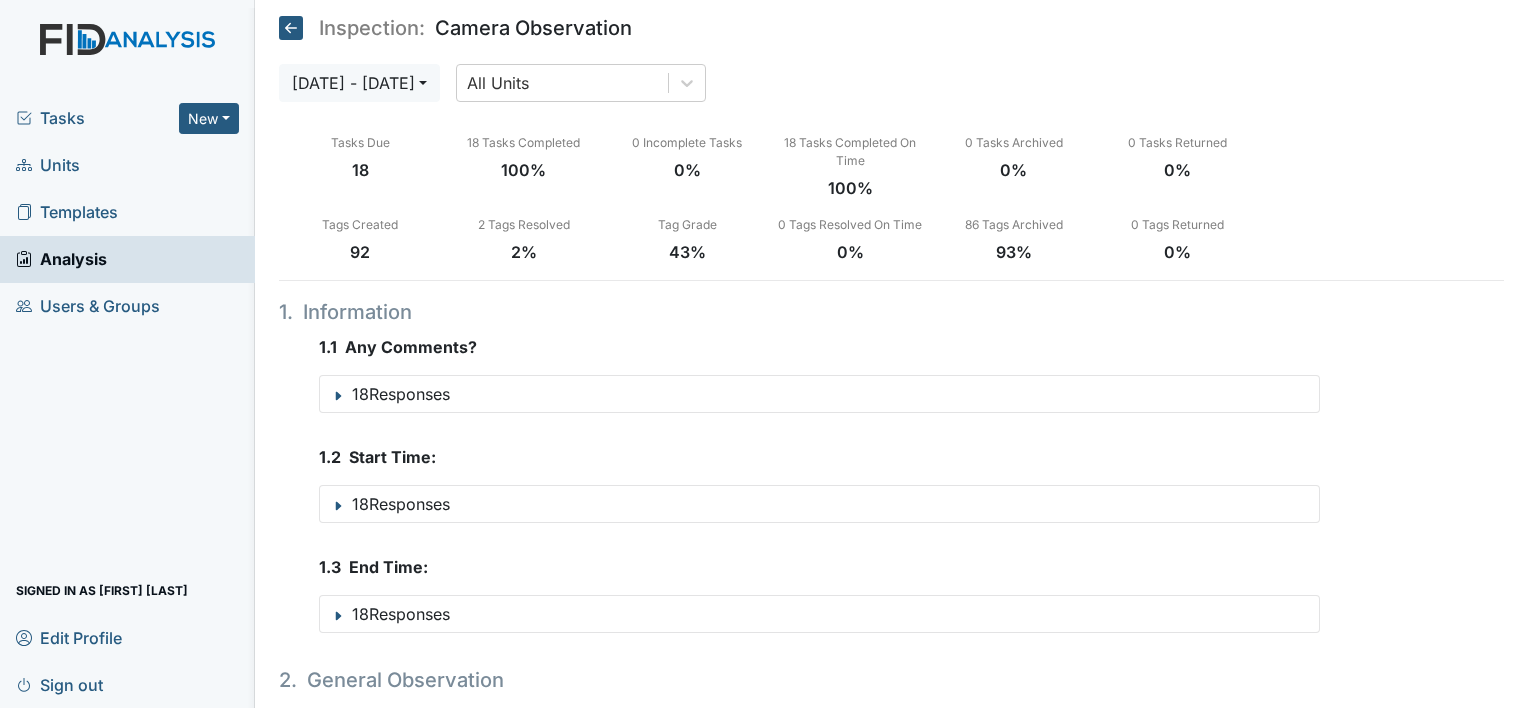 click on "Units" at bounding box center [48, 165] 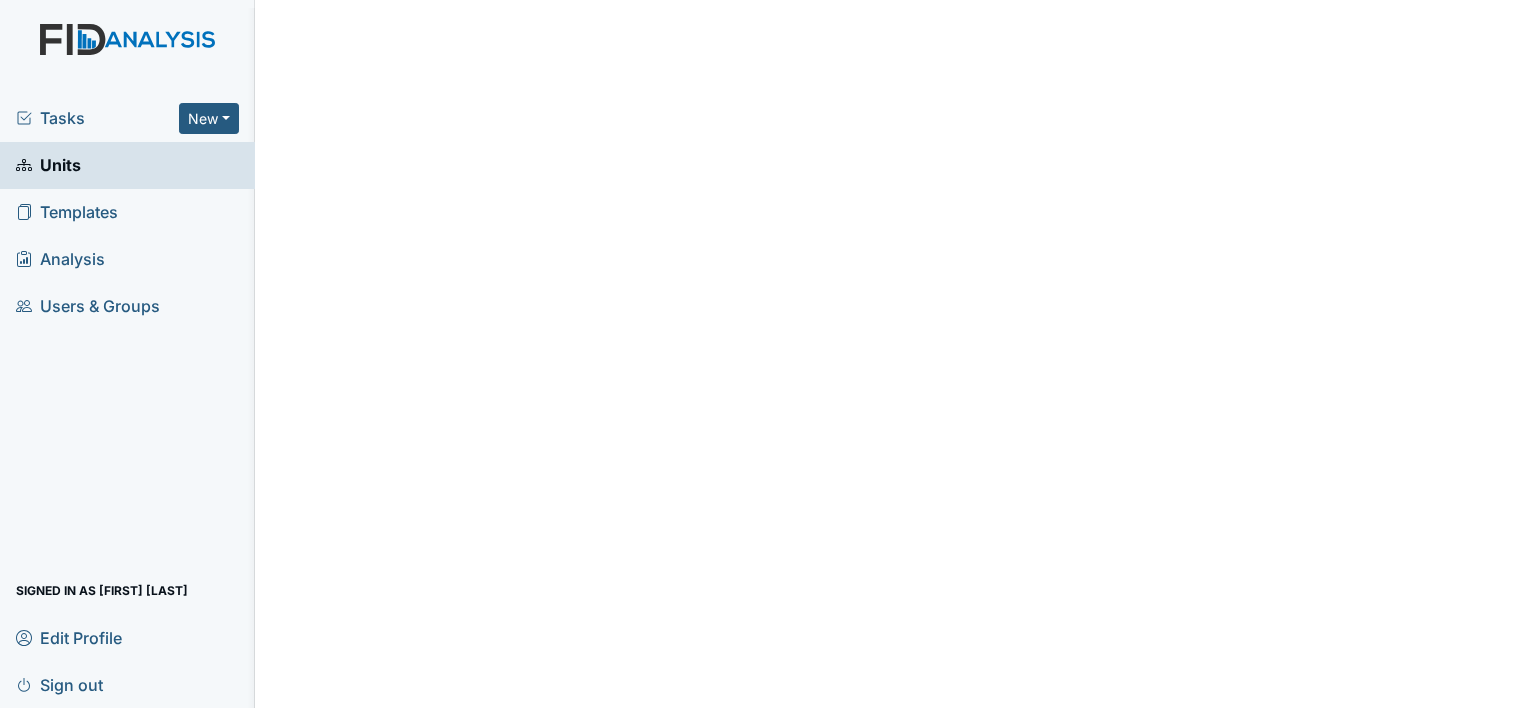 scroll, scrollTop: 0, scrollLeft: 0, axis: both 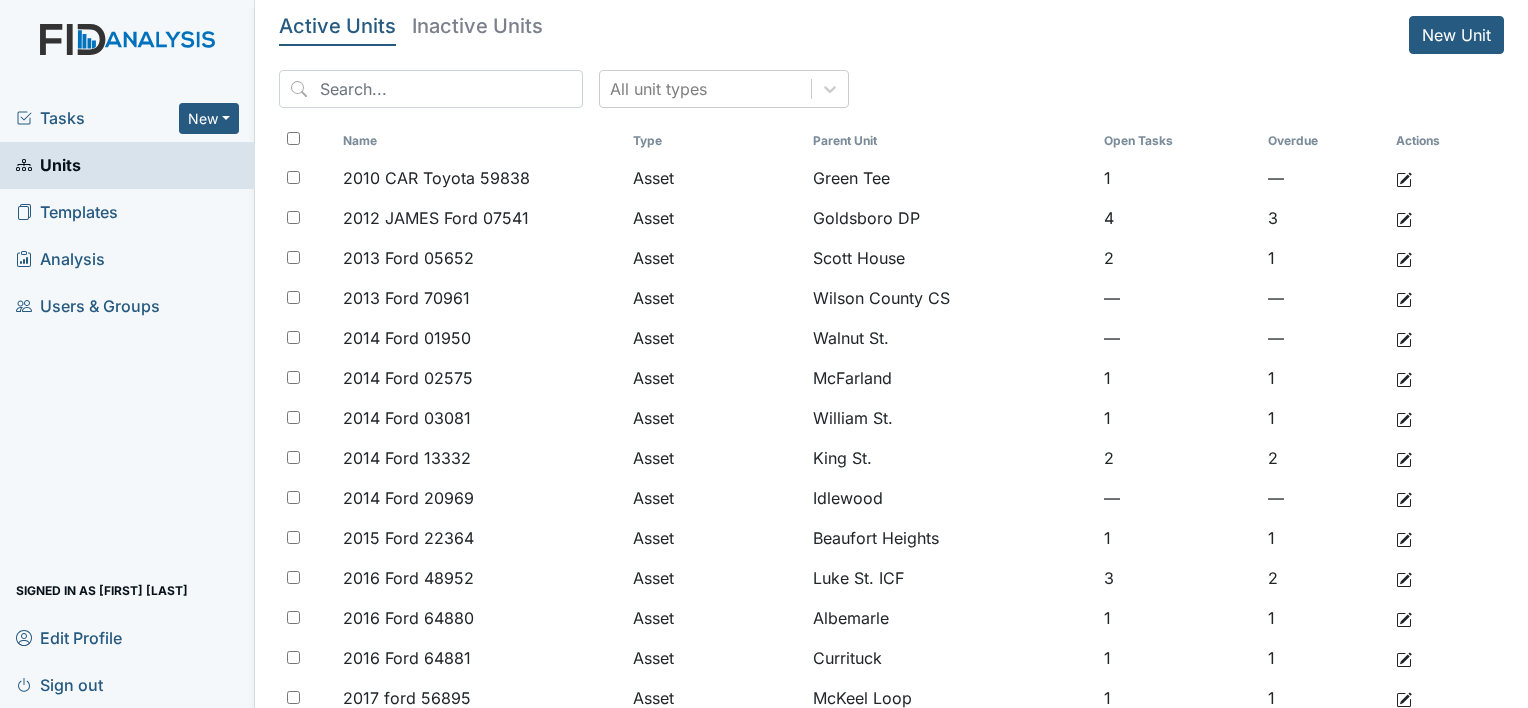 click at bounding box center (431, 89) 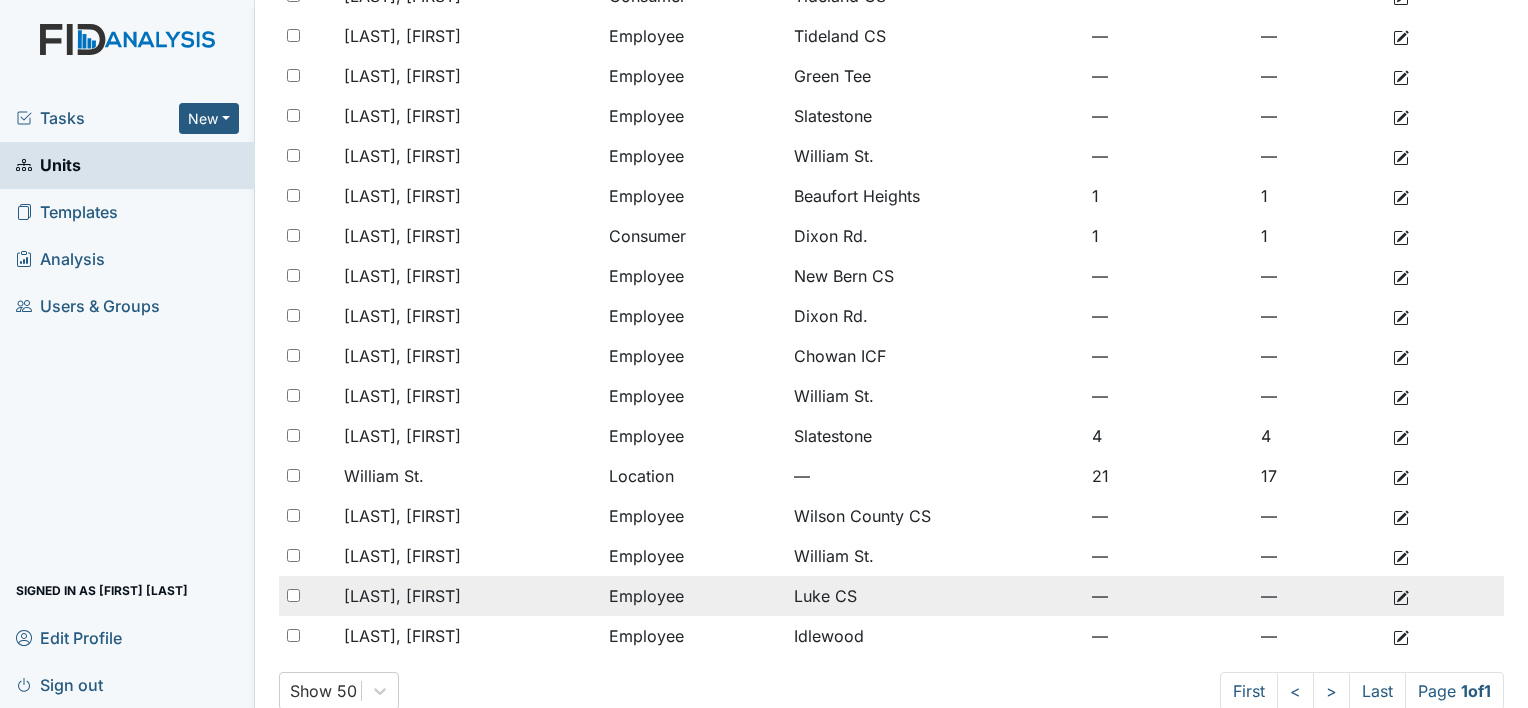 scroll, scrollTop: 696, scrollLeft: 0, axis: vertical 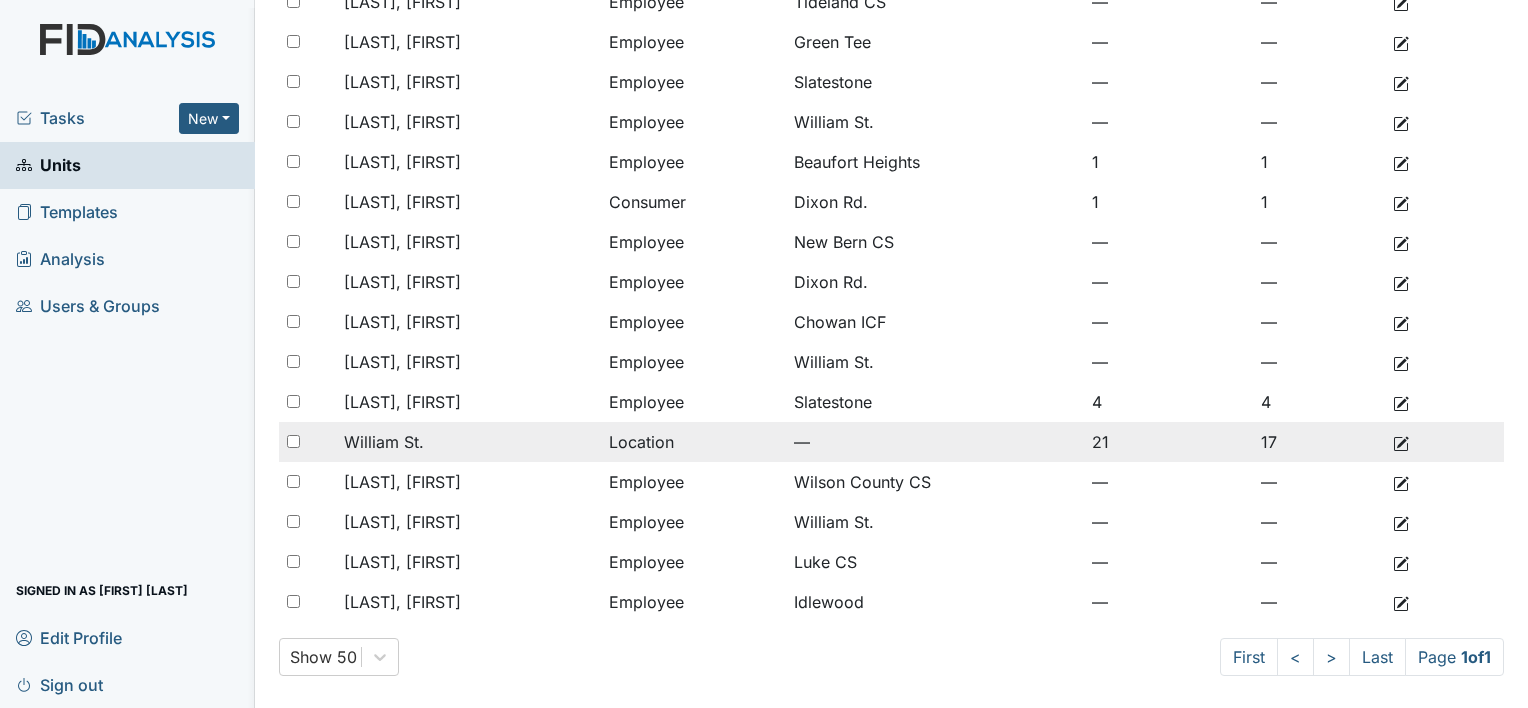 type on "william" 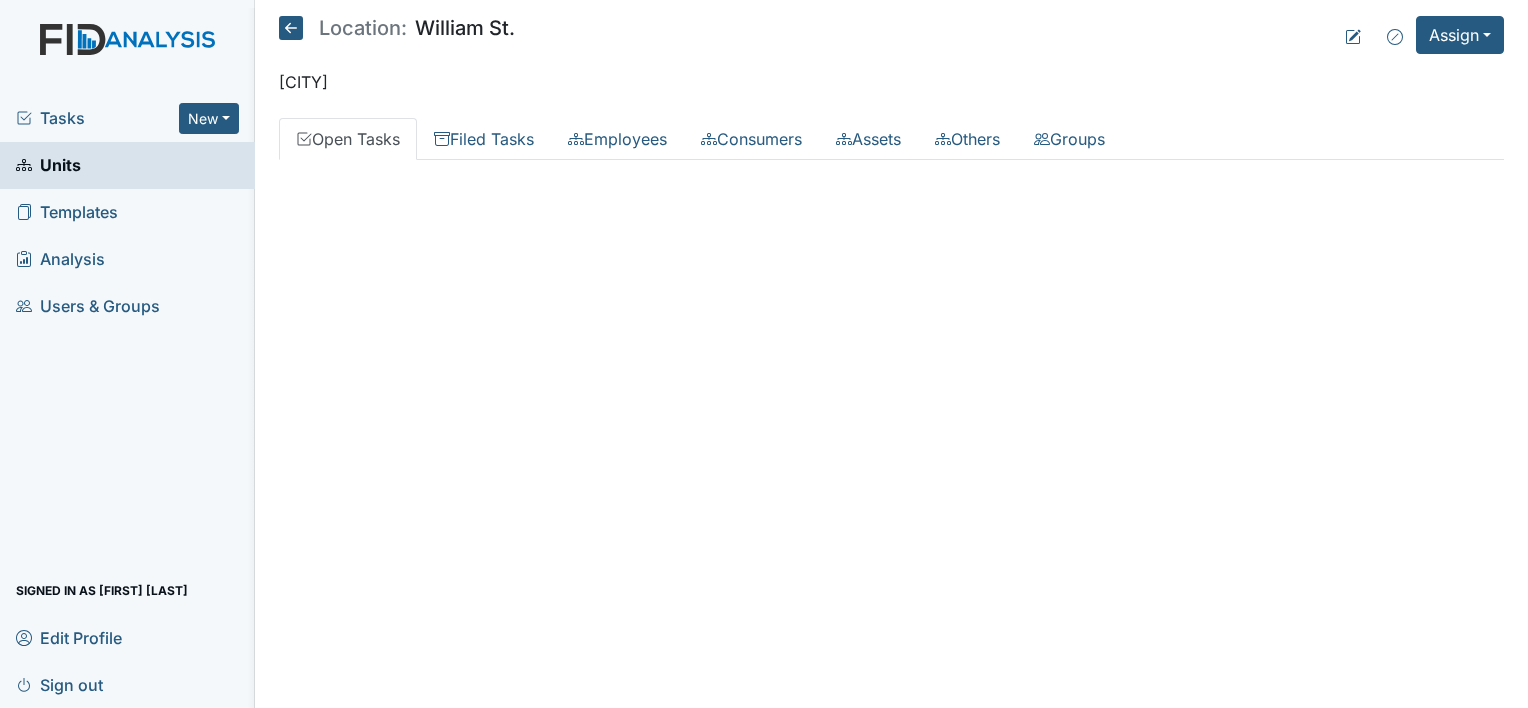 scroll, scrollTop: 0, scrollLeft: 0, axis: both 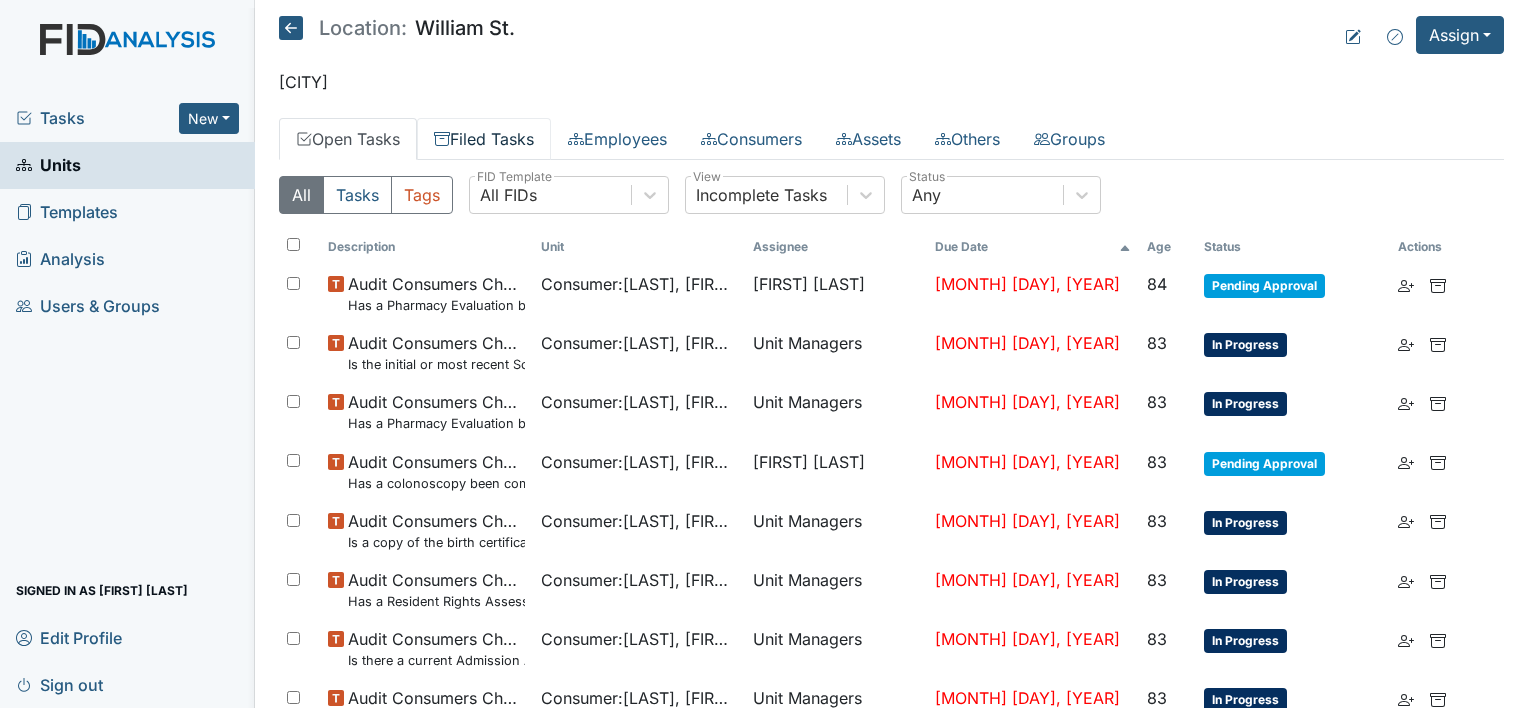 click on "Filed Tasks" at bounding box center [484, 139] 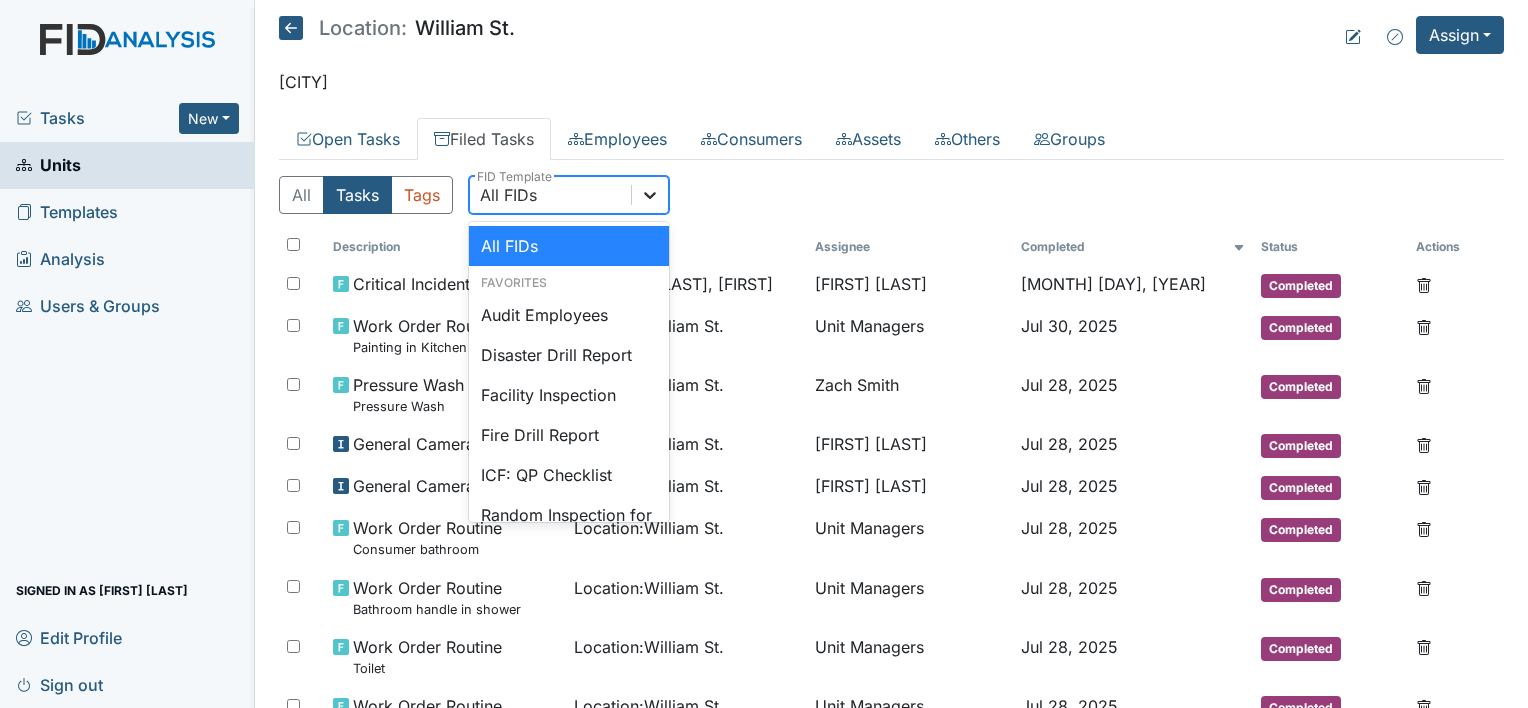 click 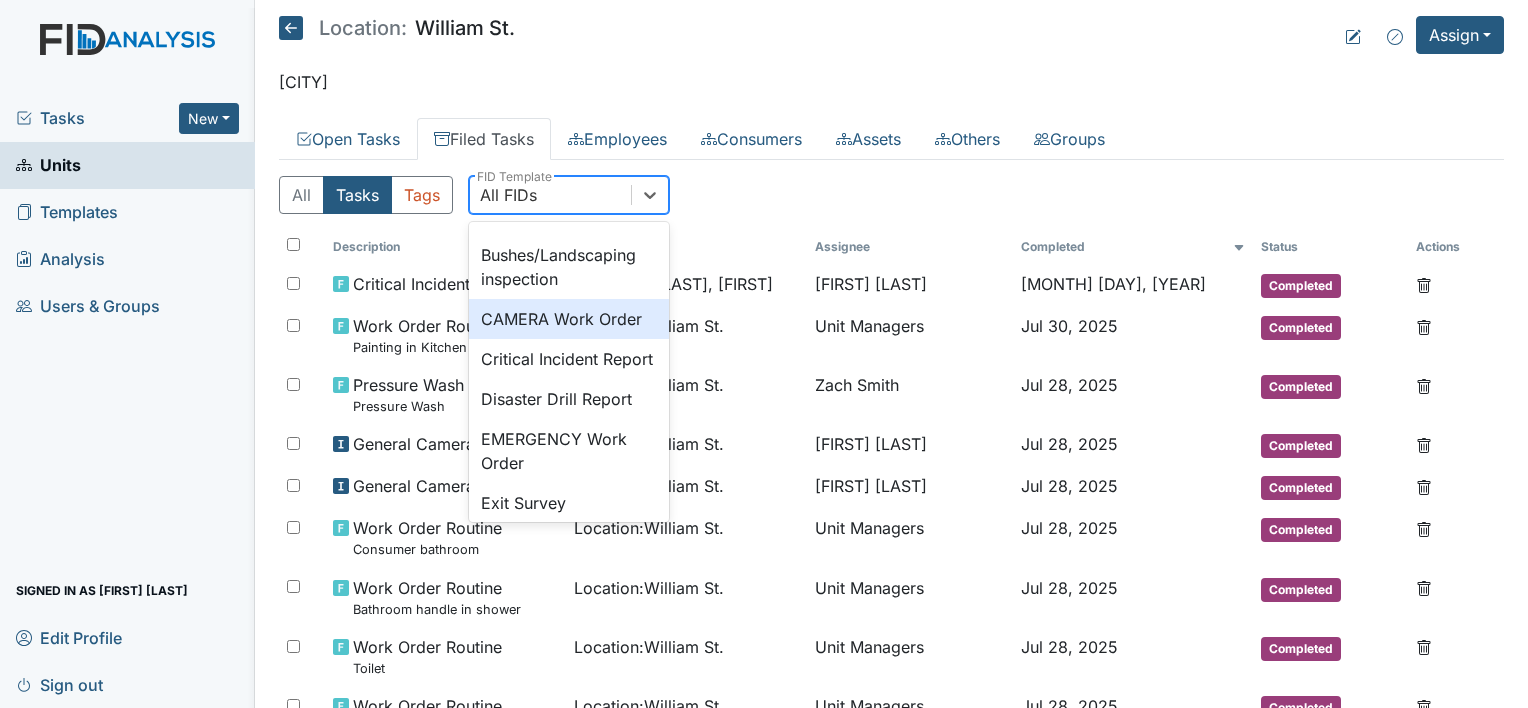 scroll, scrollTop: 600, scrollLeft: 0, axis: vertical 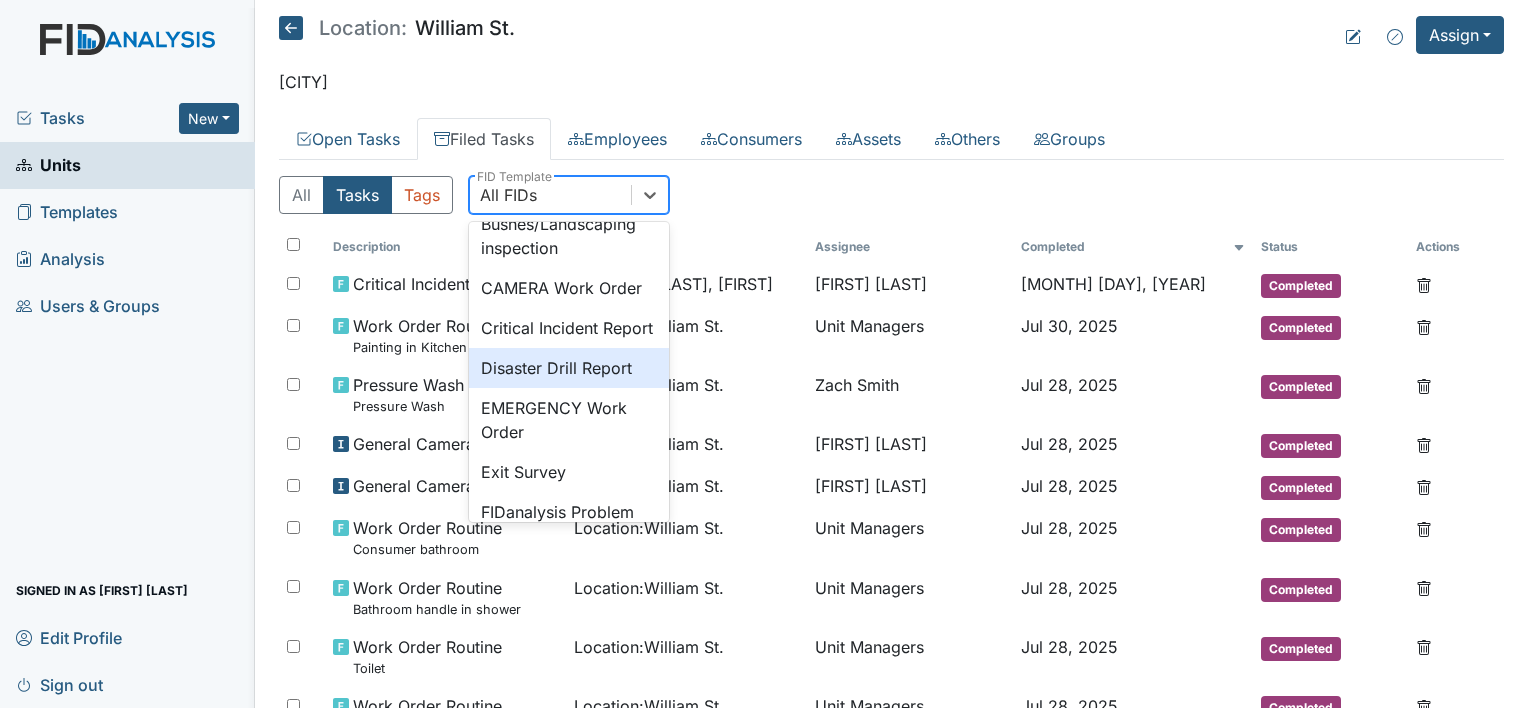 click on "Disaster Drill Report" at bounding box center [569, 368] 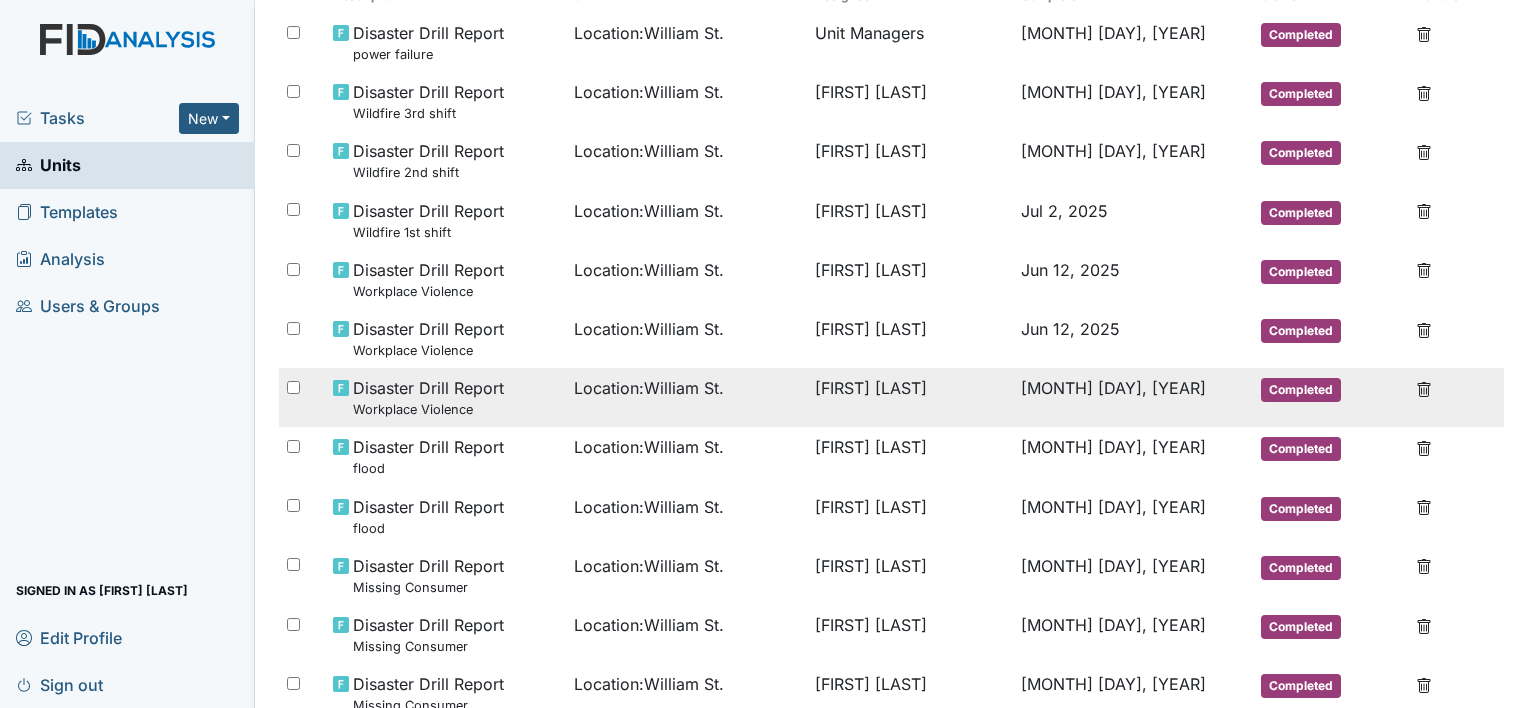 scroll, scrollTop: 300, scrollLeft: 0, axis: vertical 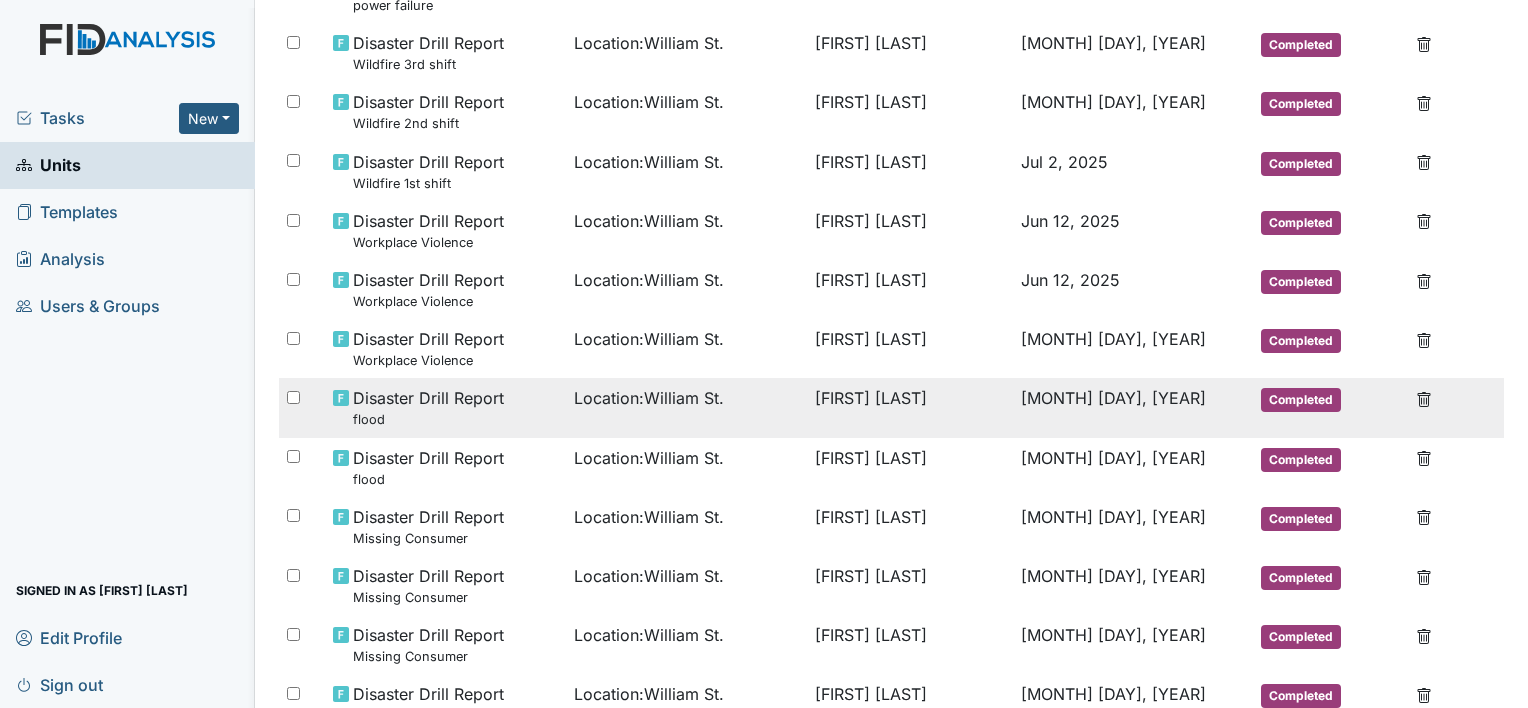 click on "Disaster Drill Report flood" at bounding box center (428, 407) 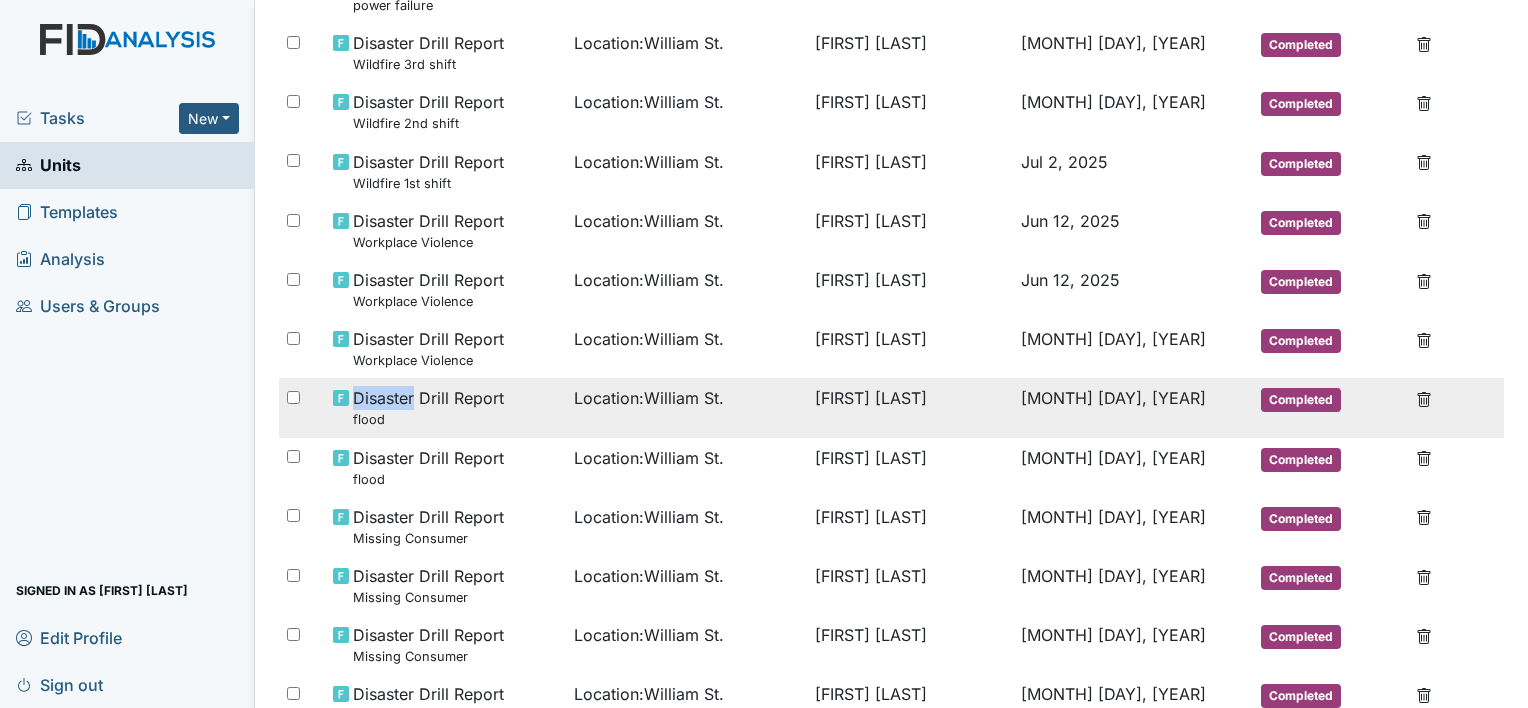 click on "Disaster Drill Report flood" at bounding box center (428, 407) 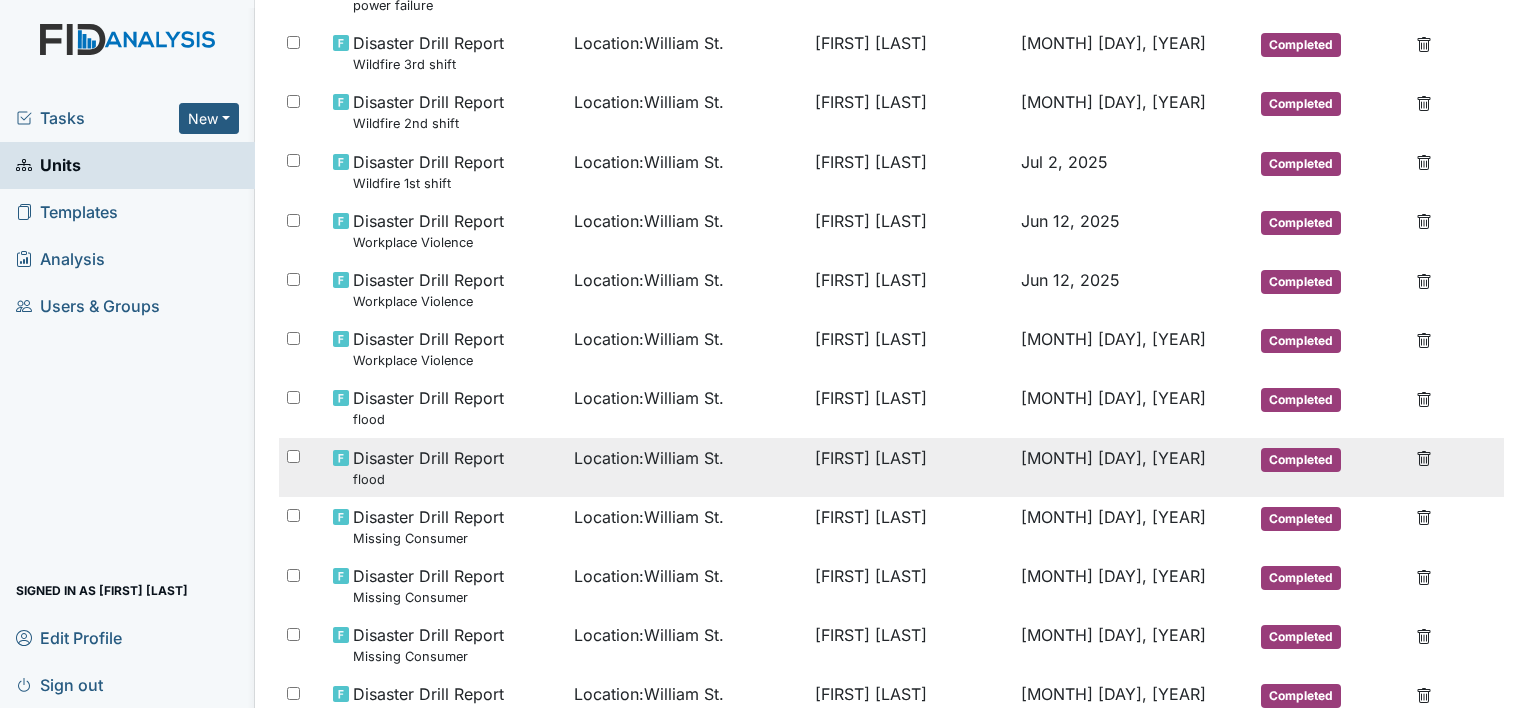 click on "Disaster Drill Report flood" at bounding box center (428, 467) 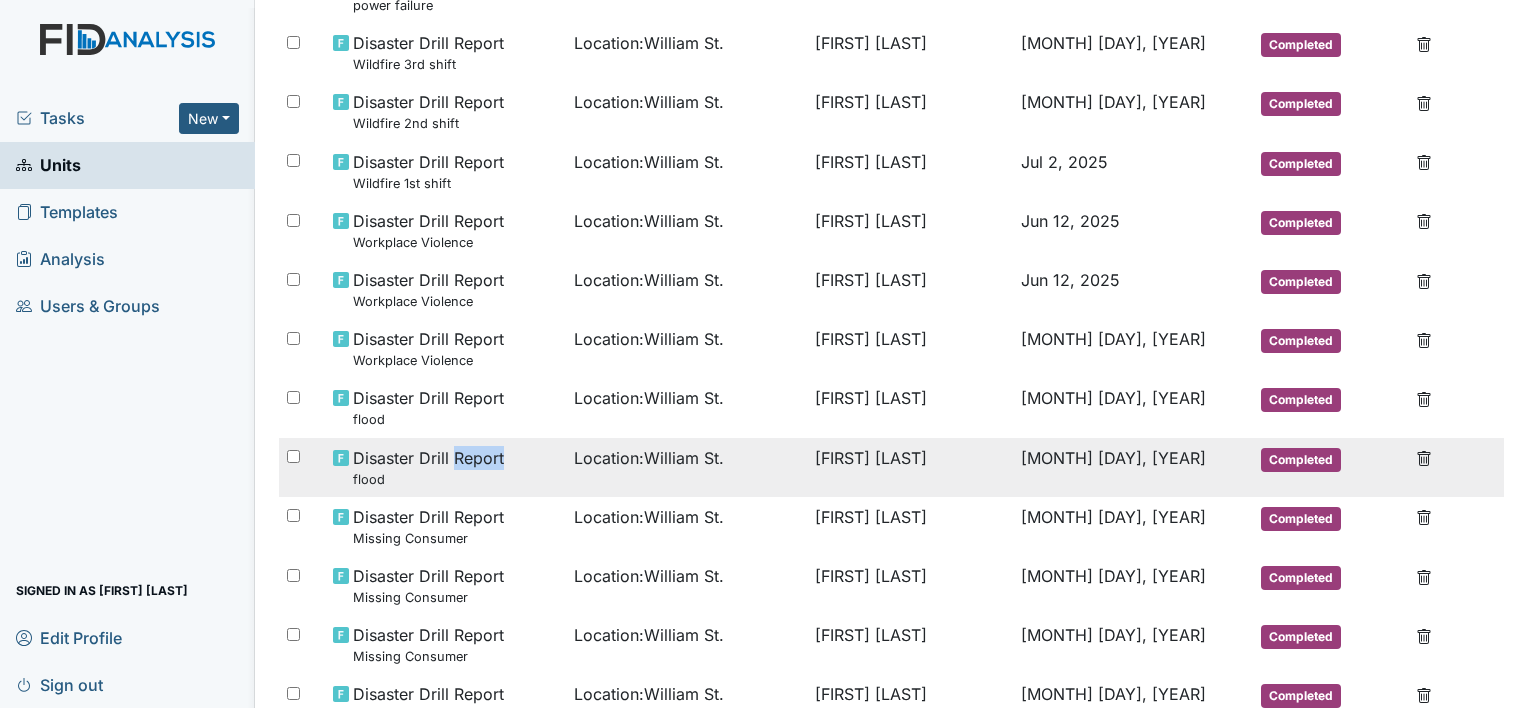 click on "Disaster Drill Report flood" at bounding box center [428, 467] 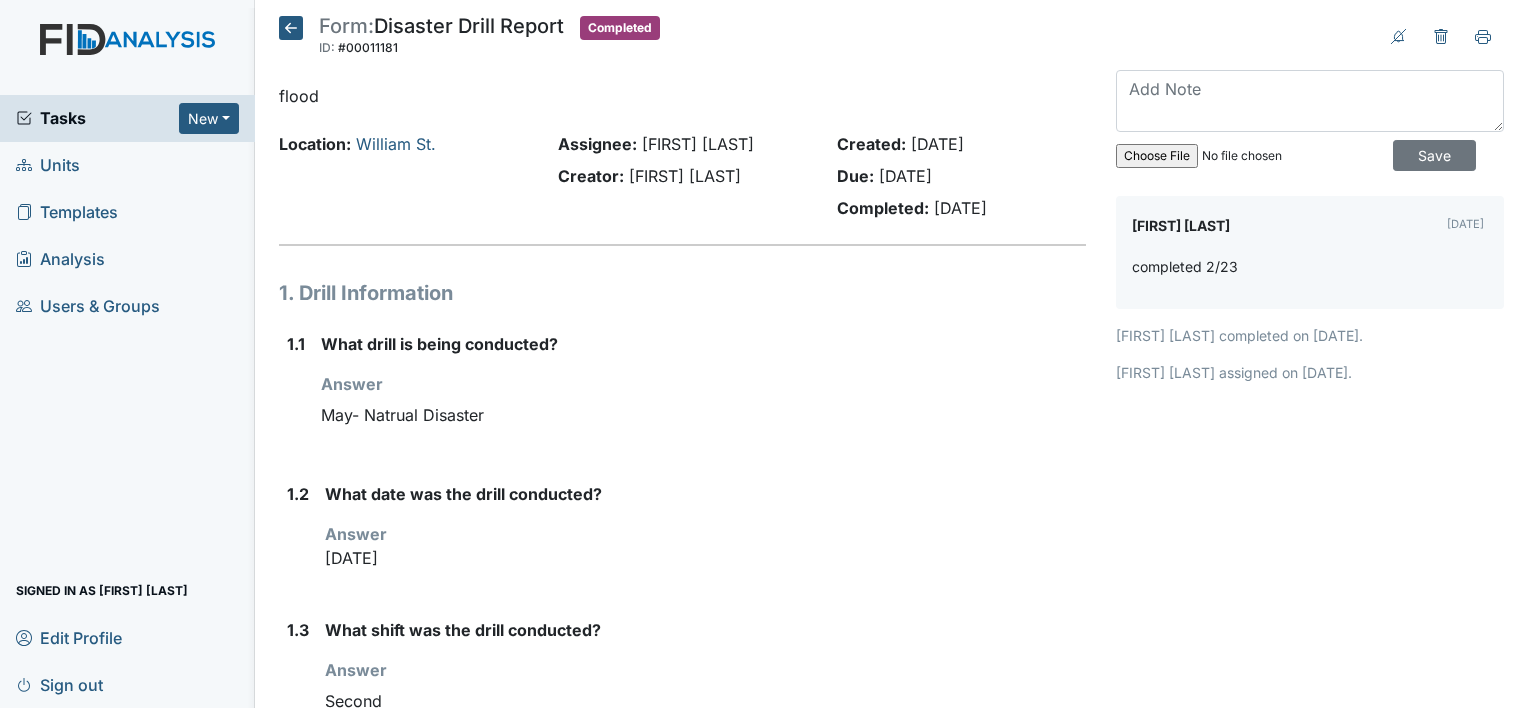 scroll, scrollTop: 0, scrollLeft: 0, axis: both 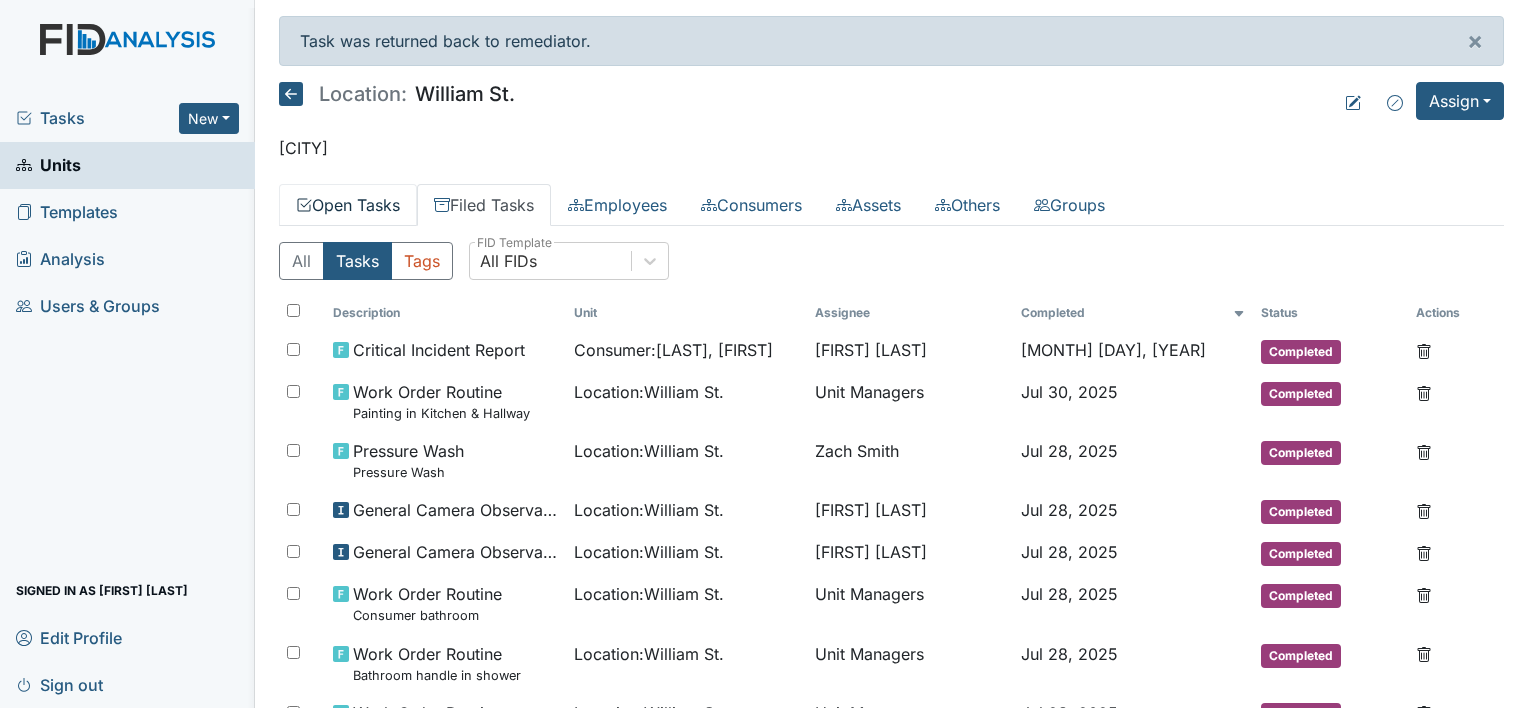 click on "Open Tasks" at bounding box center [348, 205] 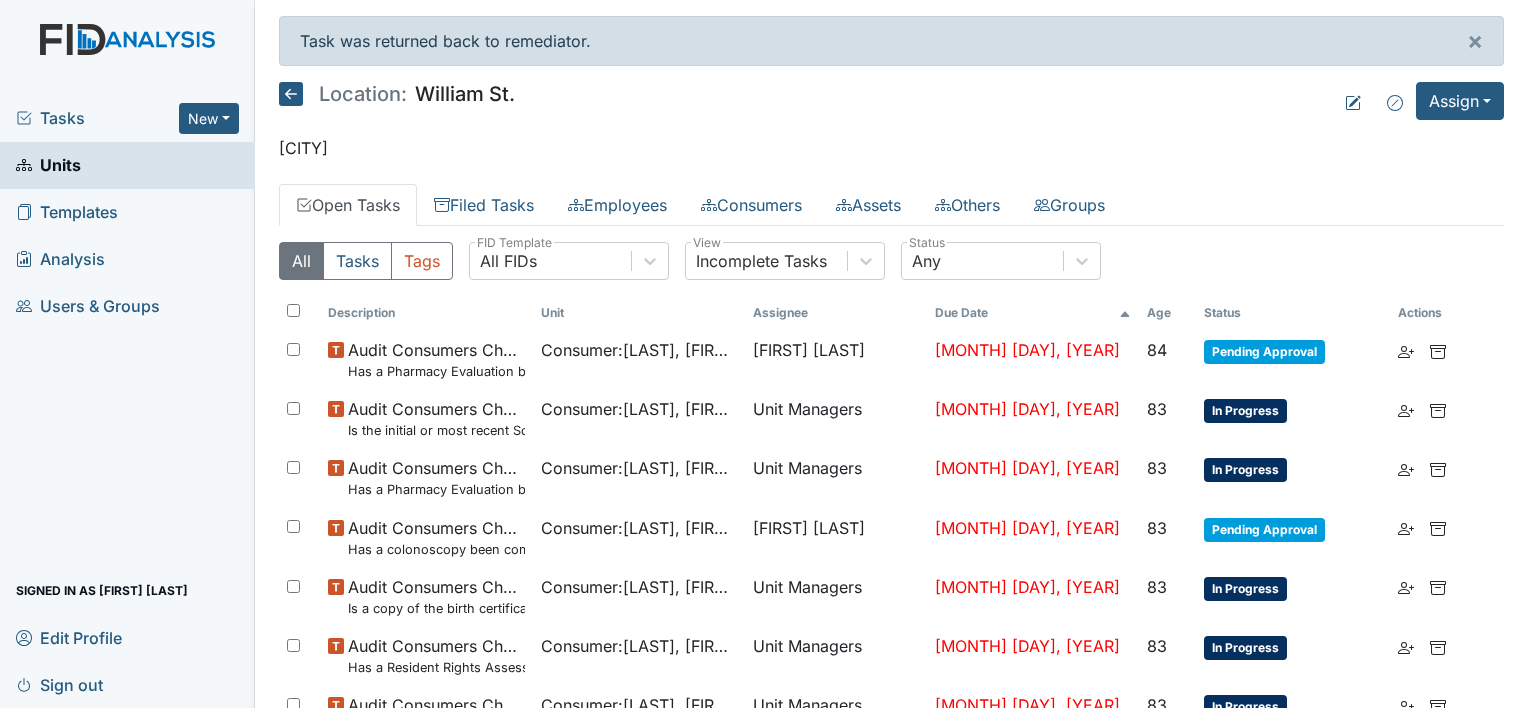 click on "Tasks" at bounding box center [97, 118] 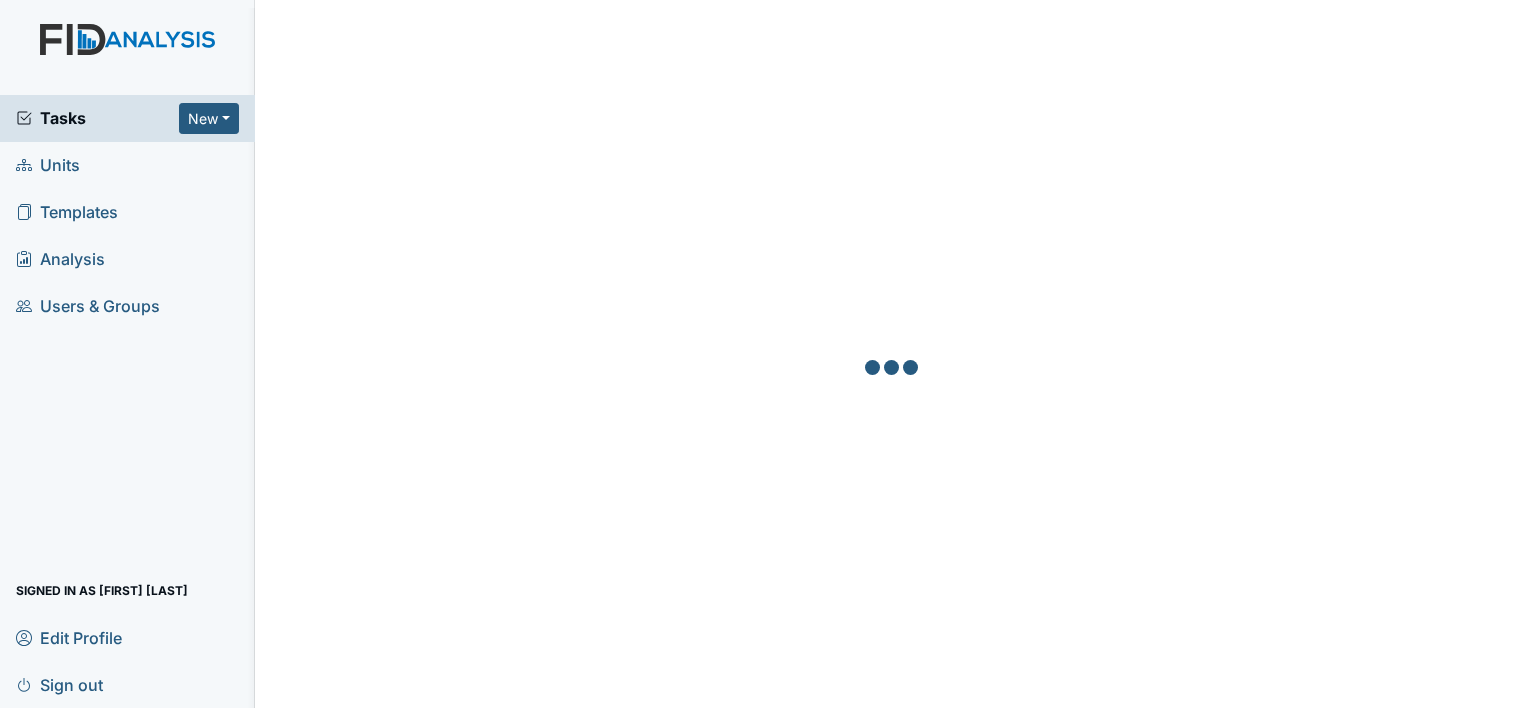 scroll, scrollTop: 0, scrollLeft: 0, axis: both 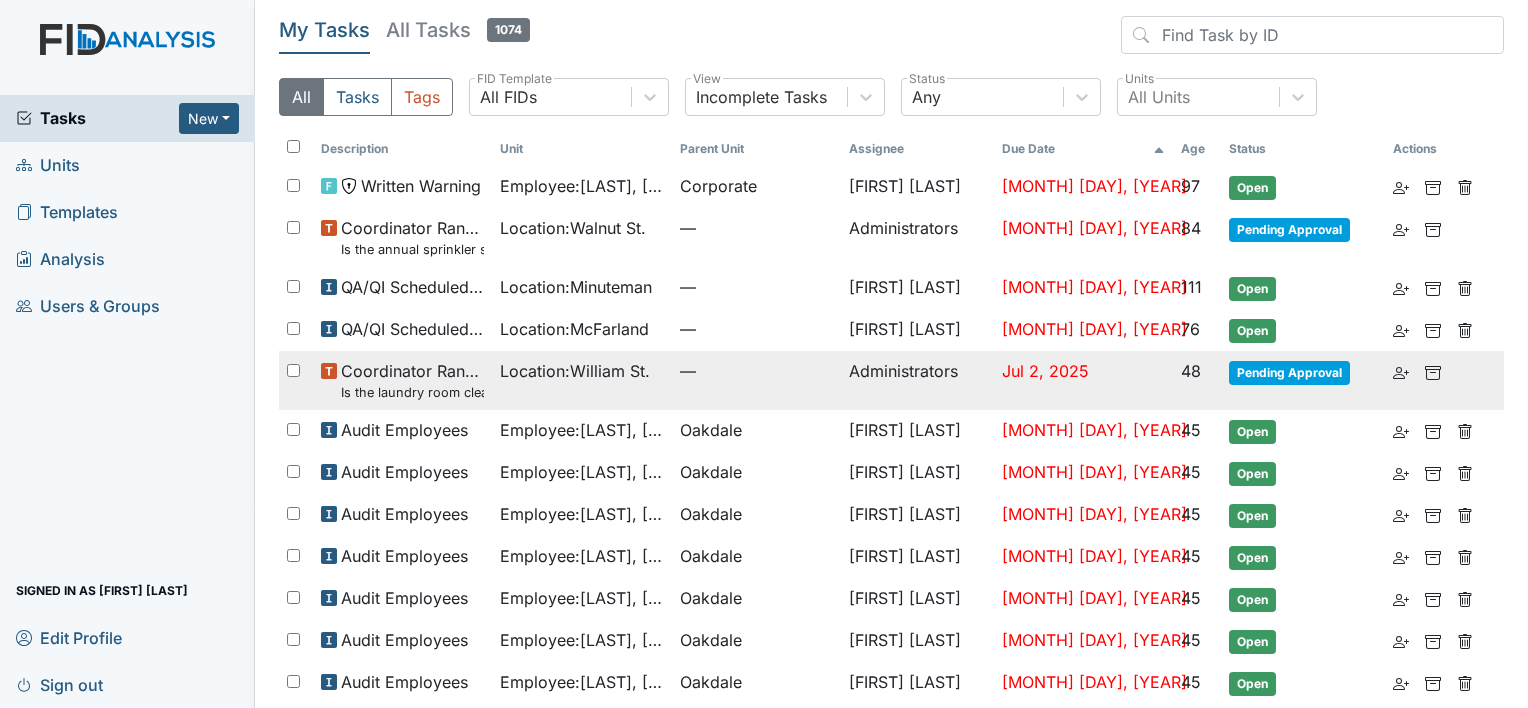 click on "Is the laundry room clean and in good repair?" at bounding box center (412, 392) 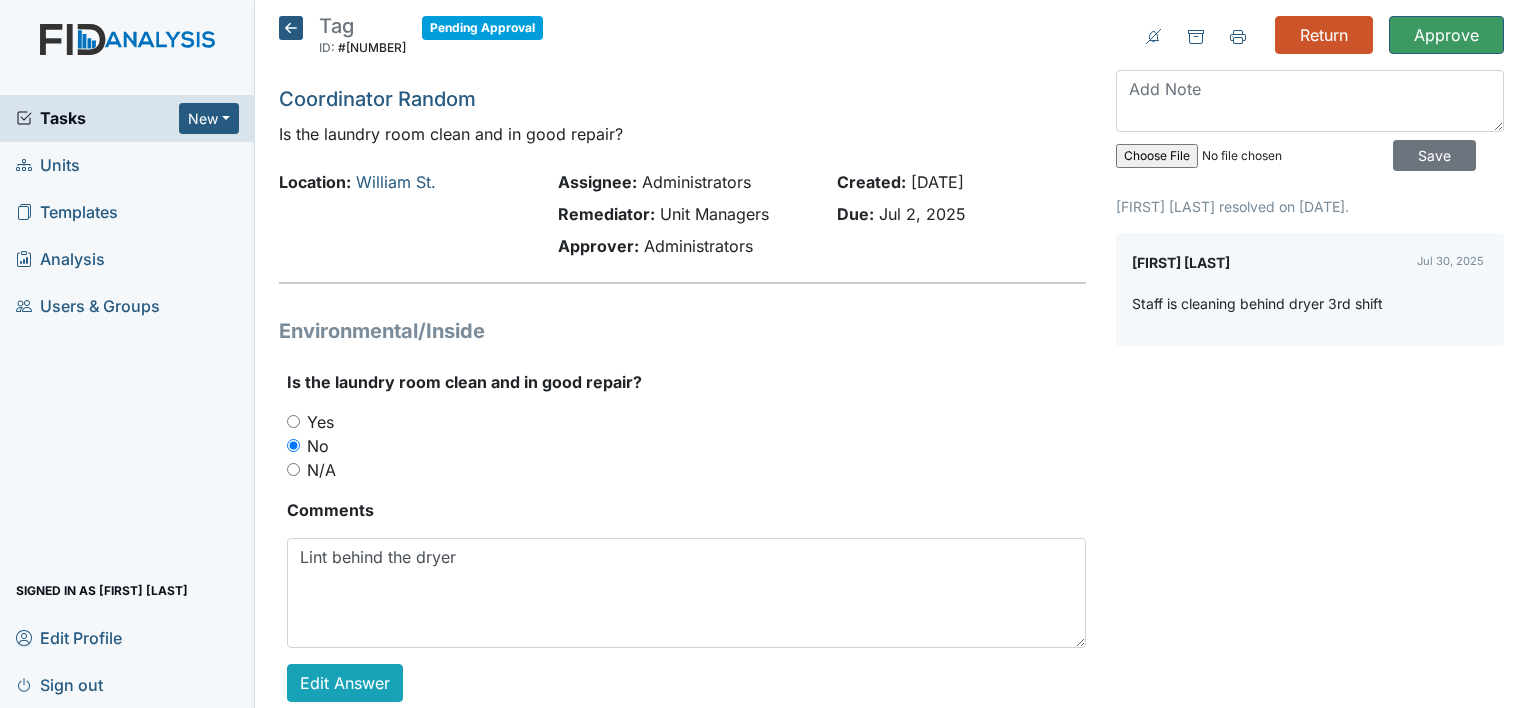scroll, scrollTop: 0, scrollLeft: 0, axis: both 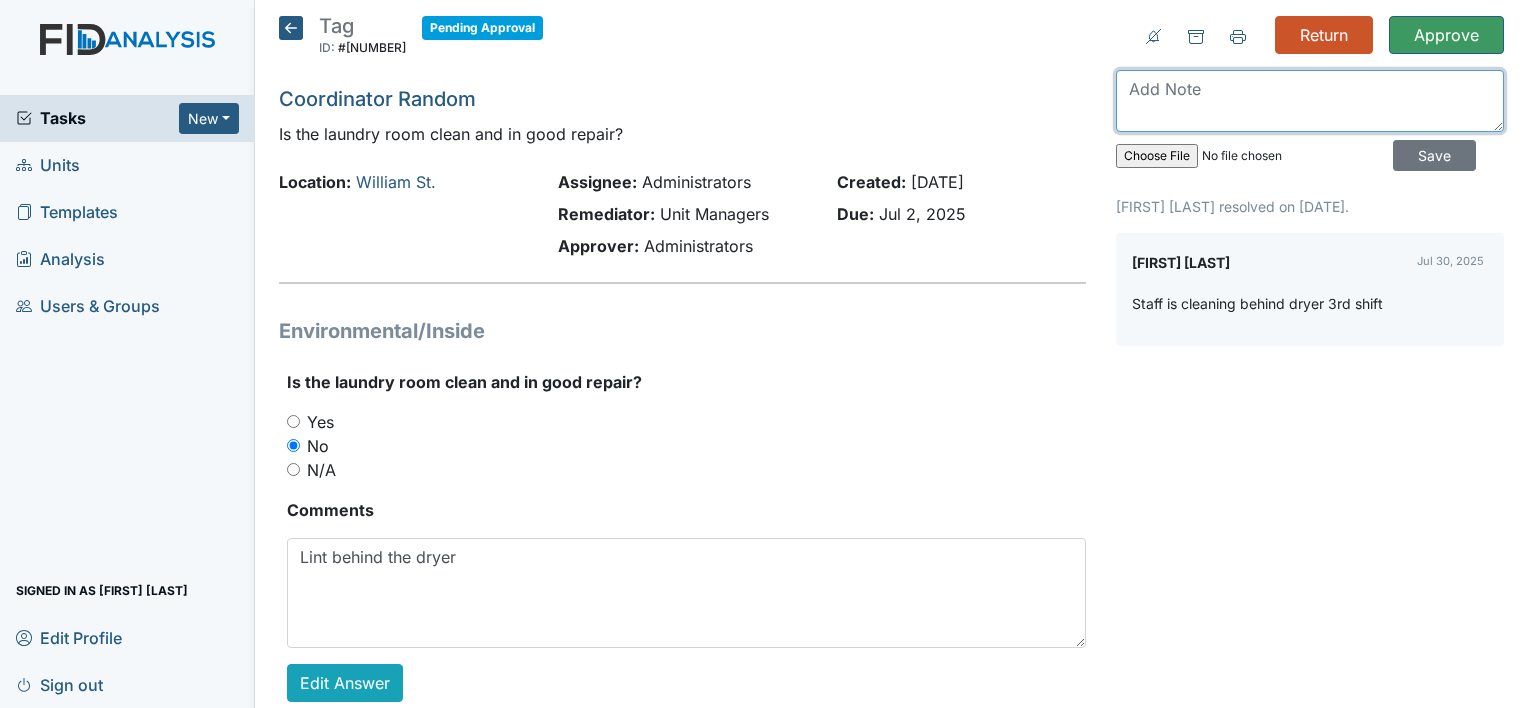 click at bounding box center [1310, 101] 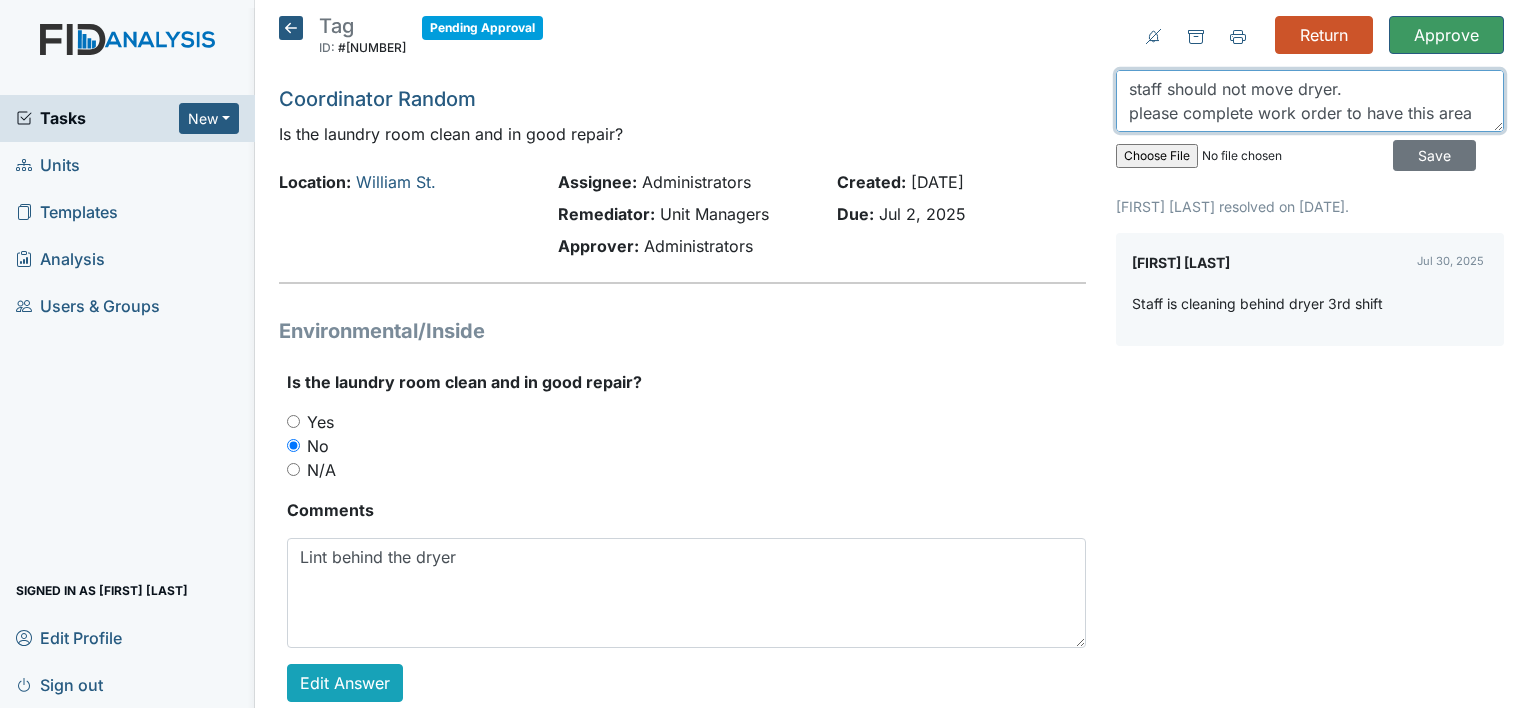 scroll, scrollTop: 16, scrollLeft: 0, axis: vertical 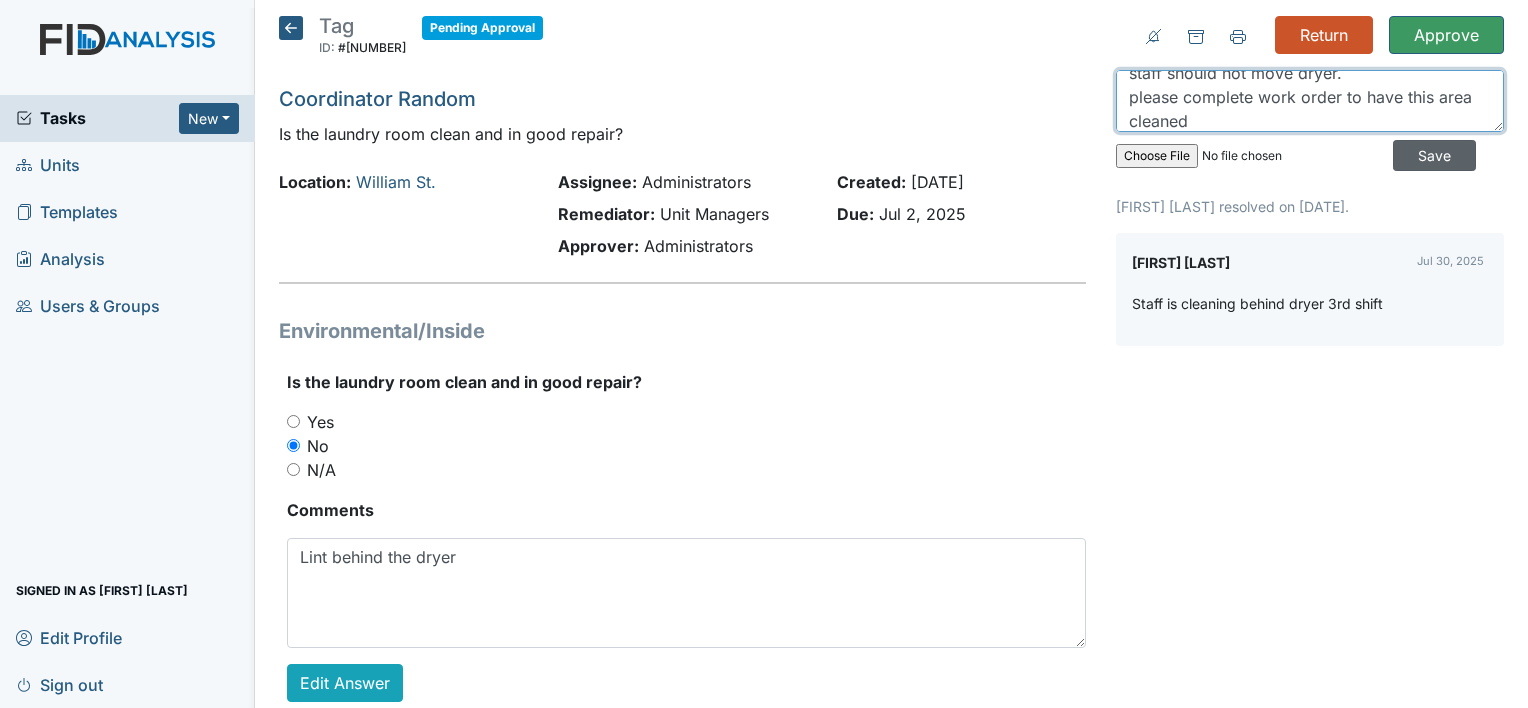 type on "staff should not move dryer.
please complete work order to have this area cleaned" 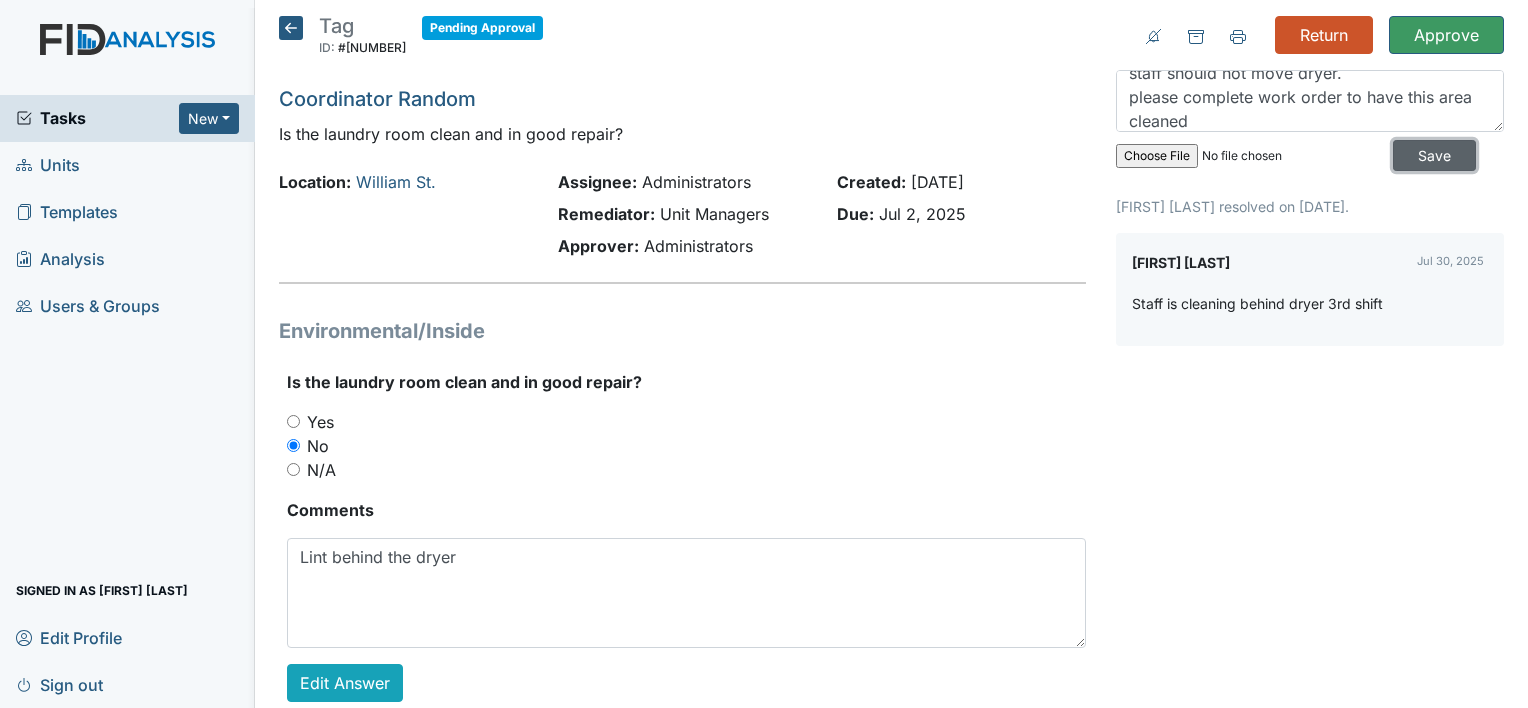 drag, startPoint x: 1435, startPoint y: 148, endPoint x: 1425, endPoint y: 144, distance: 10.770329 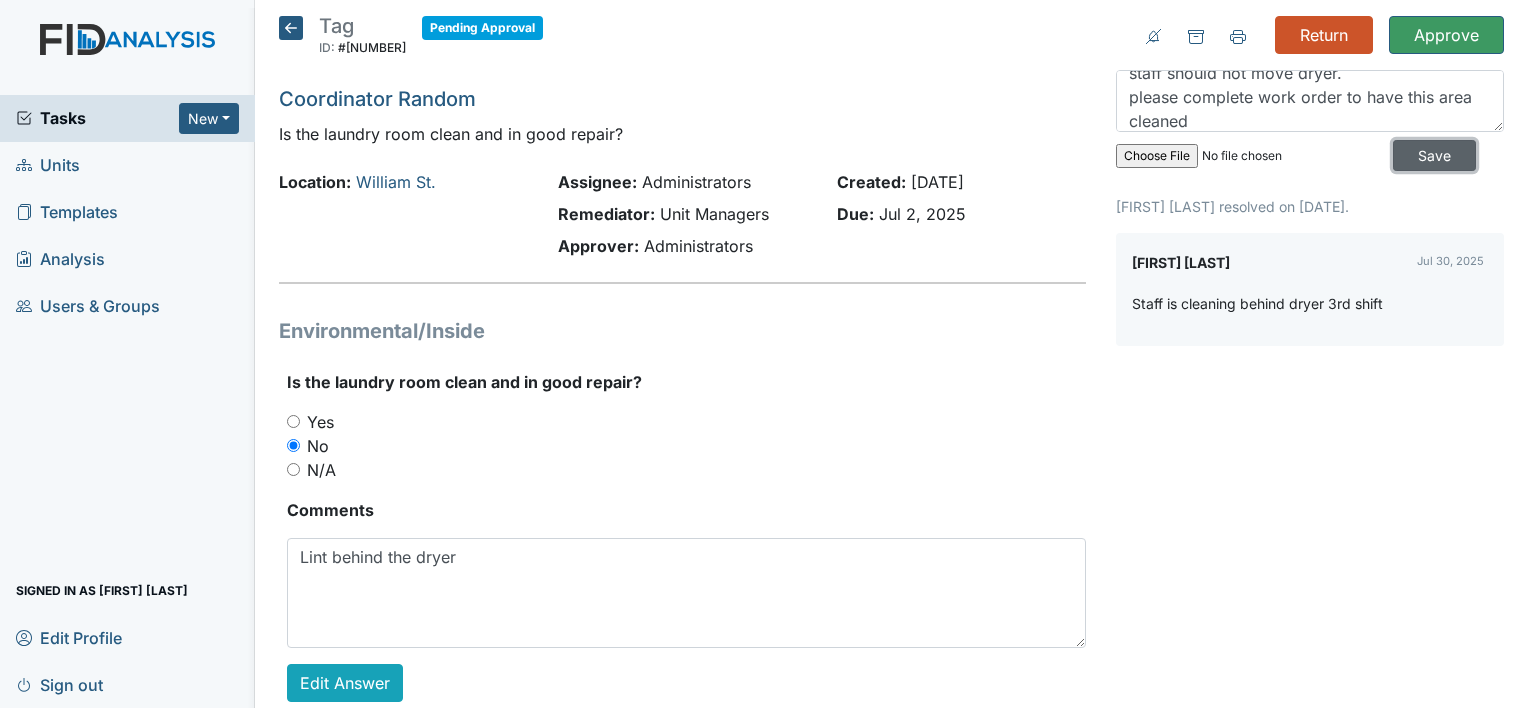 click on "Save" at bounding box center (1434, 155) 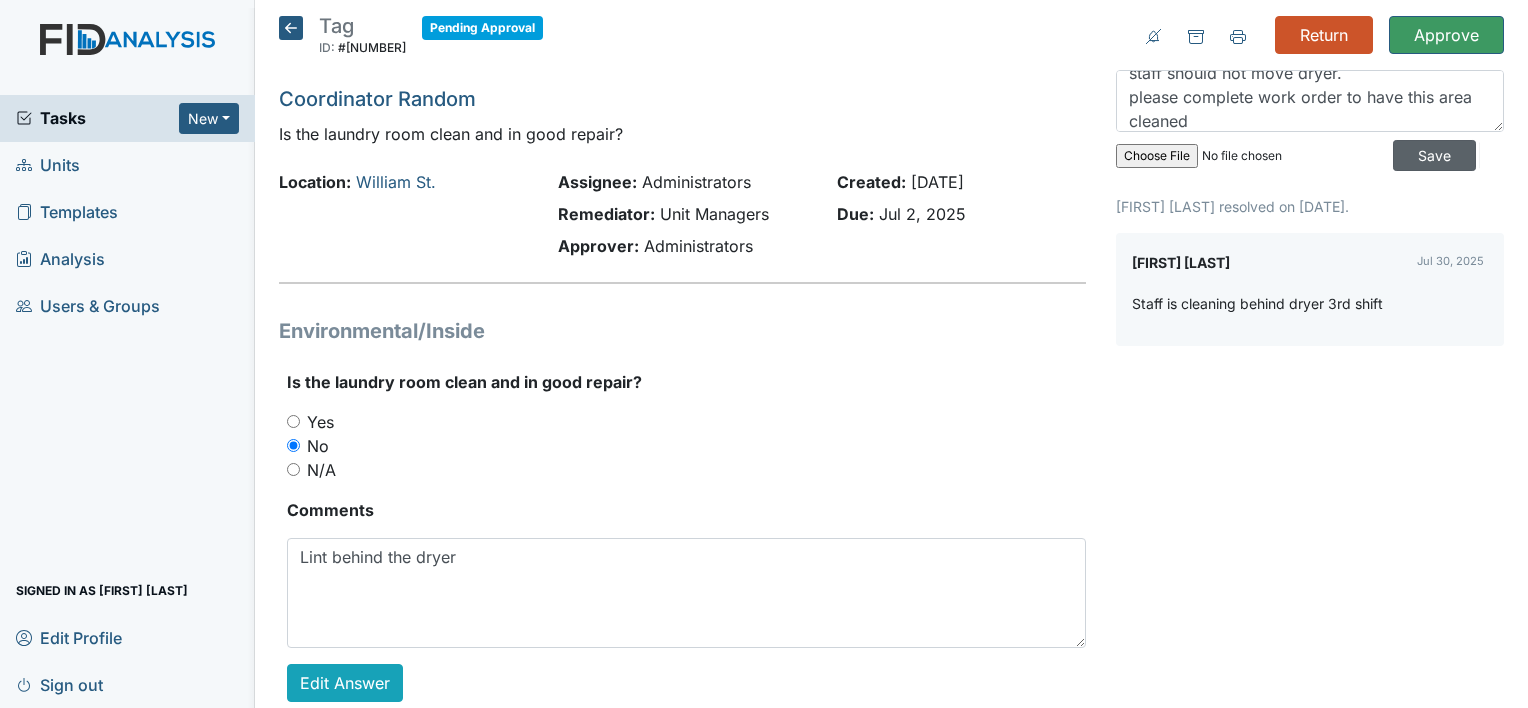 type 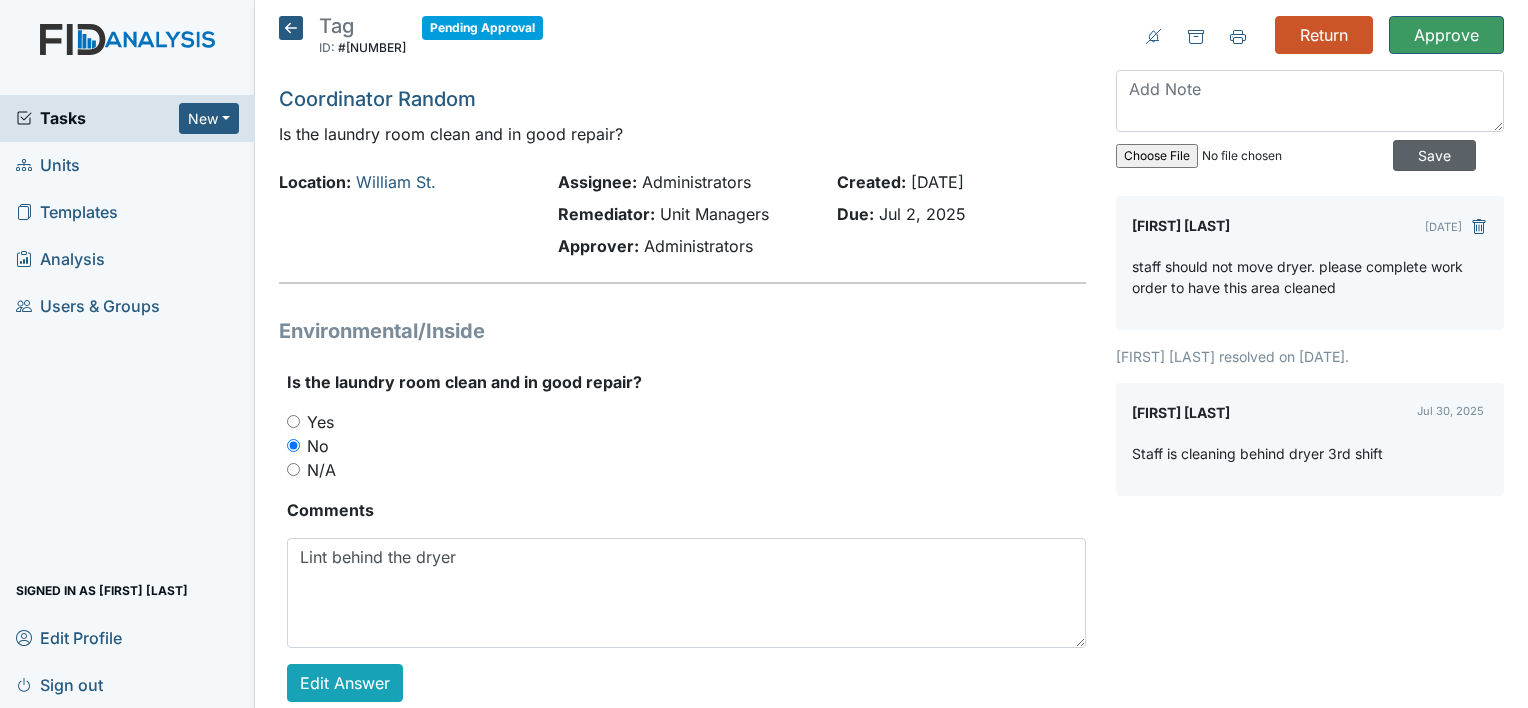 scroll, scrollTop: 0, scrollLeft: 0, axis: both 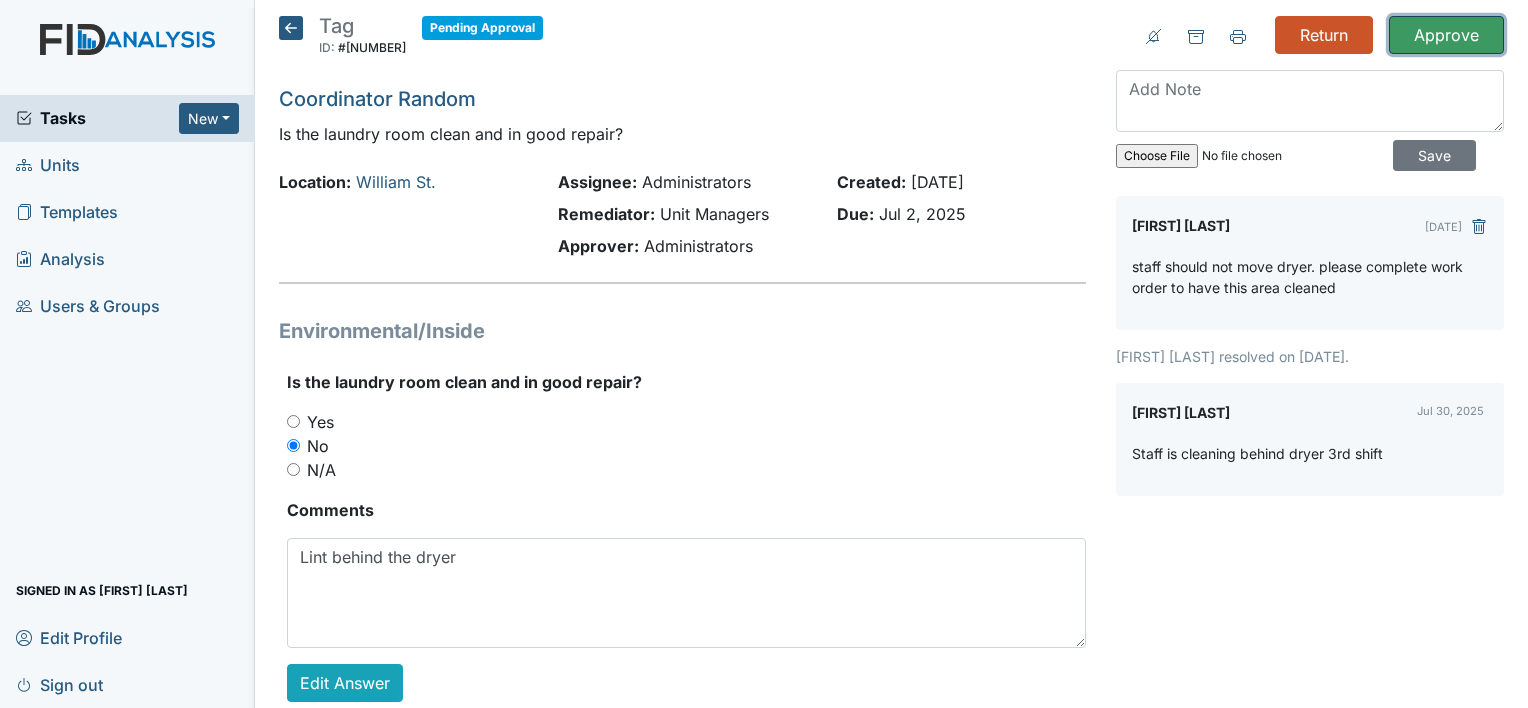 click on "Approve" at bounding box center (1446, 35) 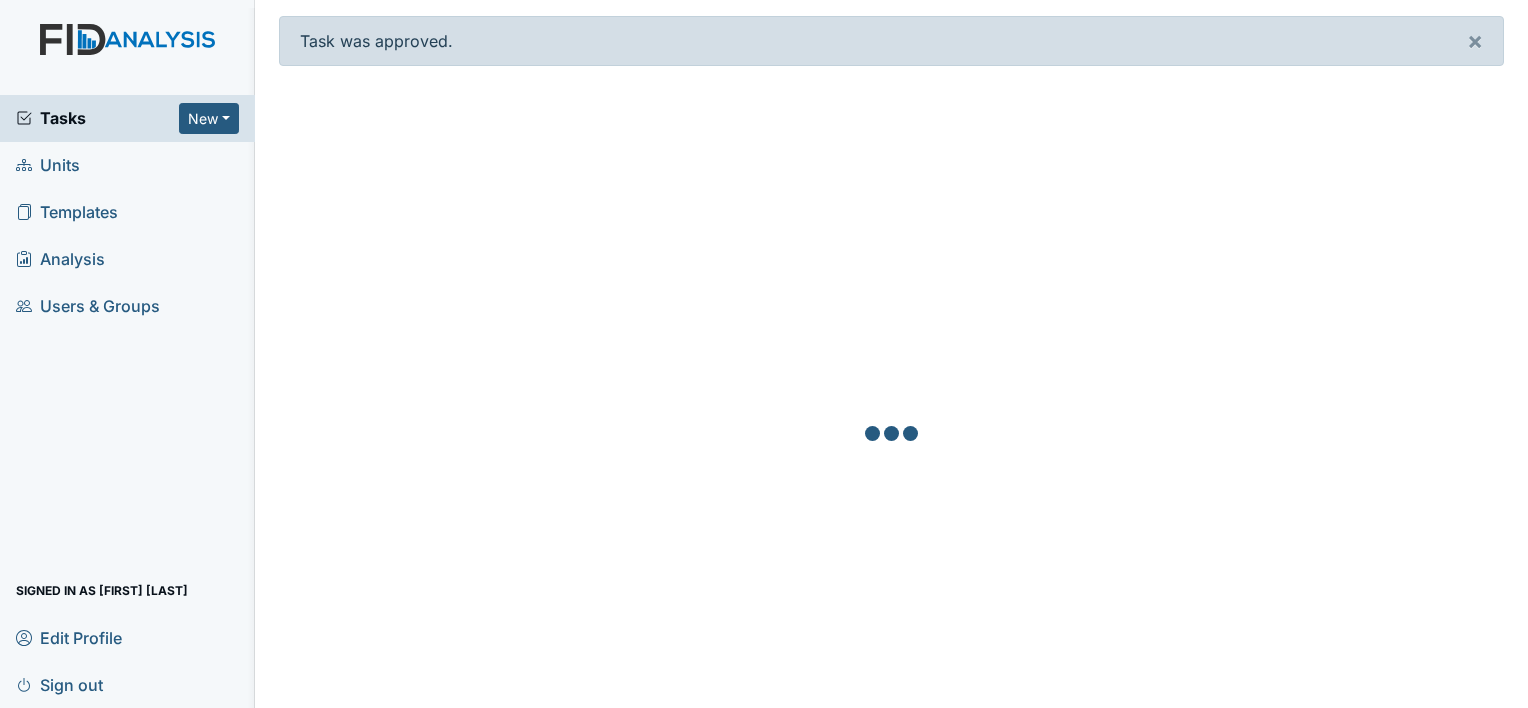 scroll, scrollTop: 0, scrollLeft: 0, axis: both 